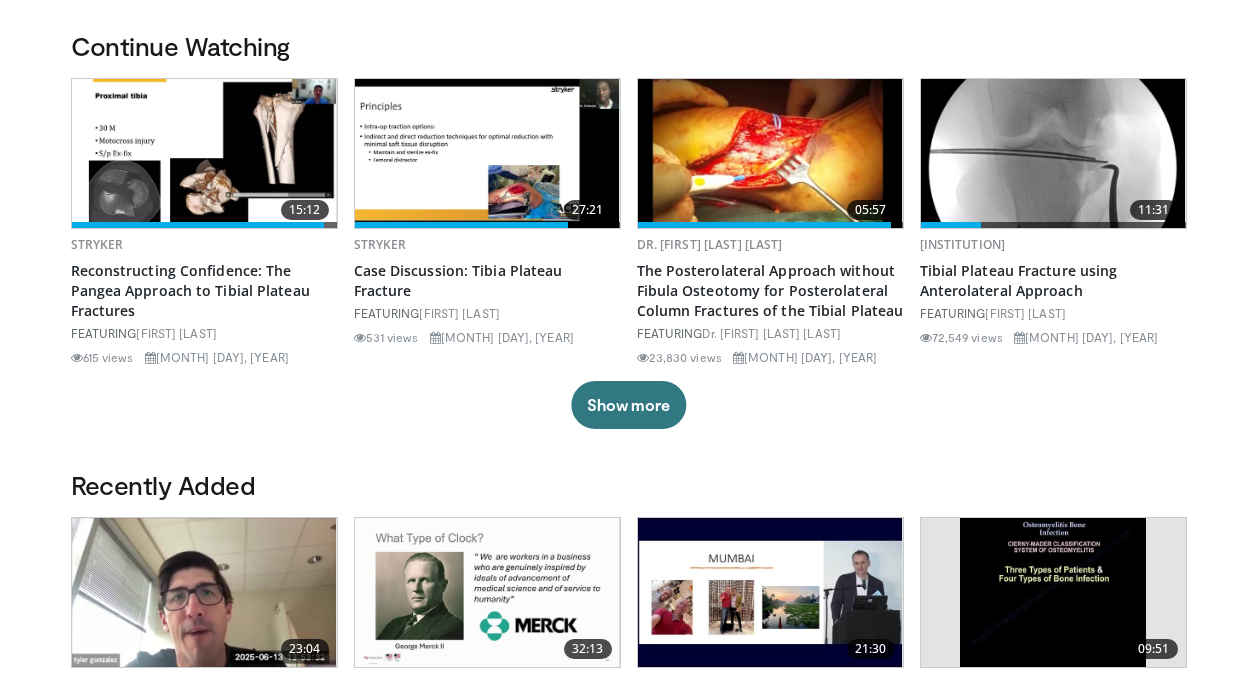 scroll, scrollTop: 600, scrollLeft: 0, axis: vertical 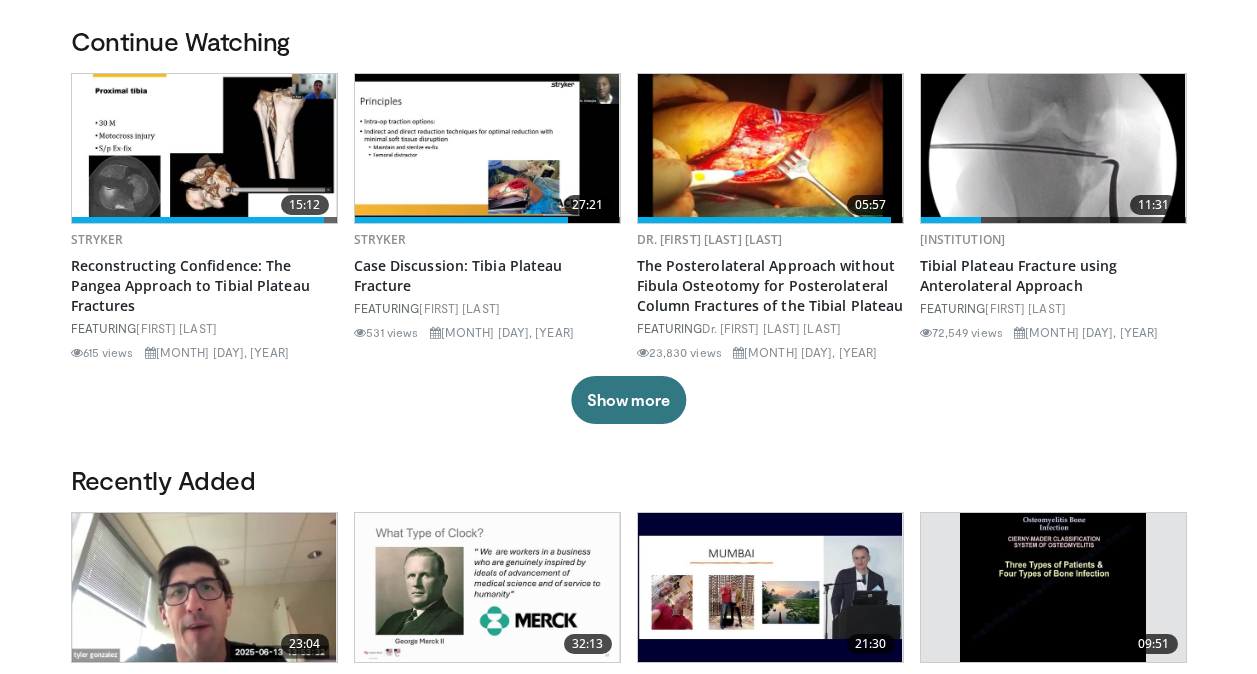 click at bounding box center [770, 148] 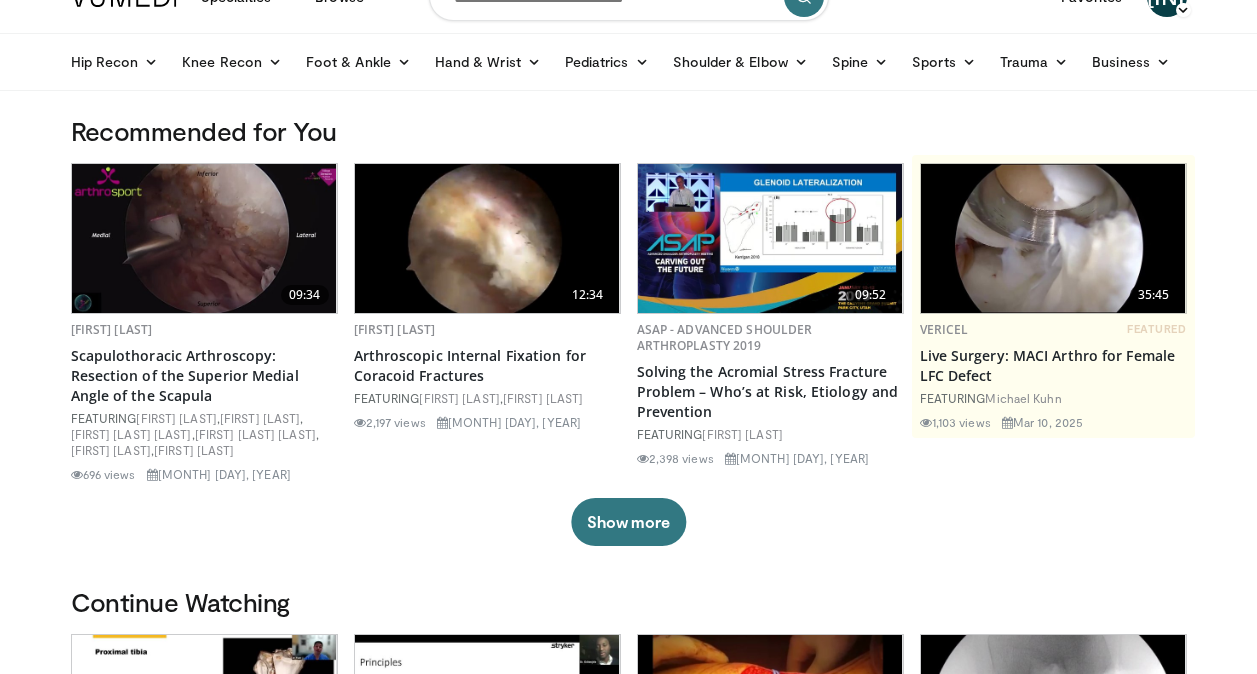 scroll, scrollTop: 0, scrollLeft: 0, axis: both 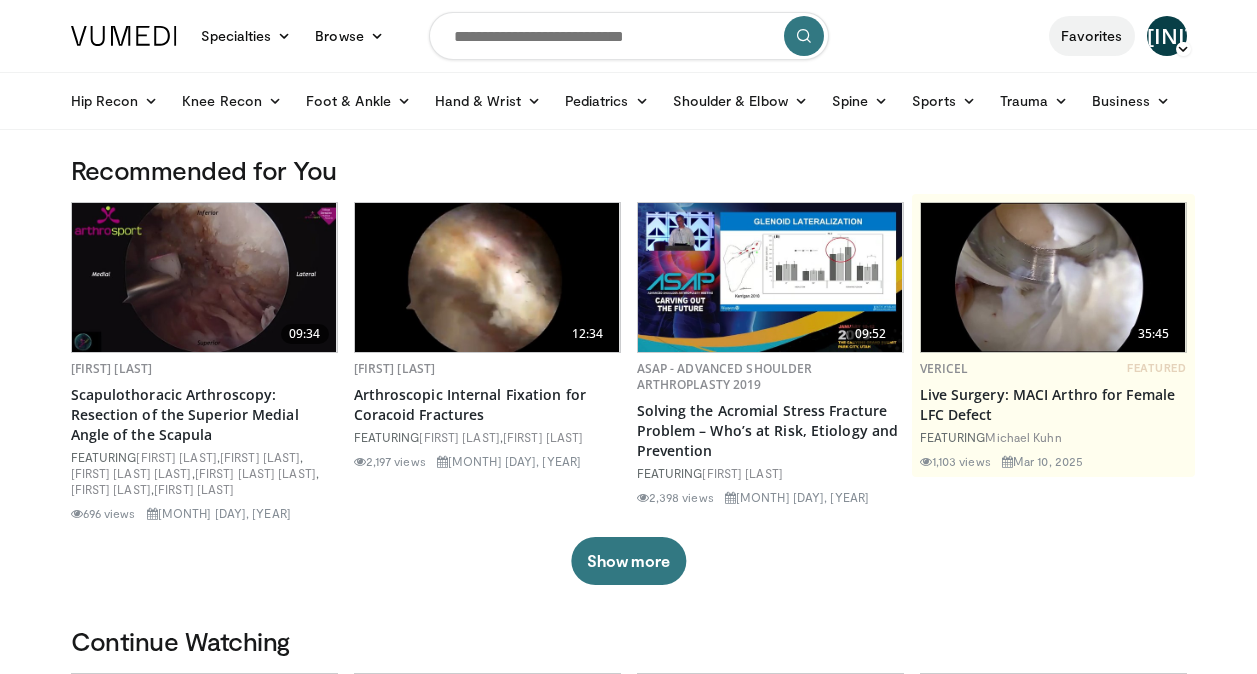 click on "Favorites" at bounding box center (1092, 36) 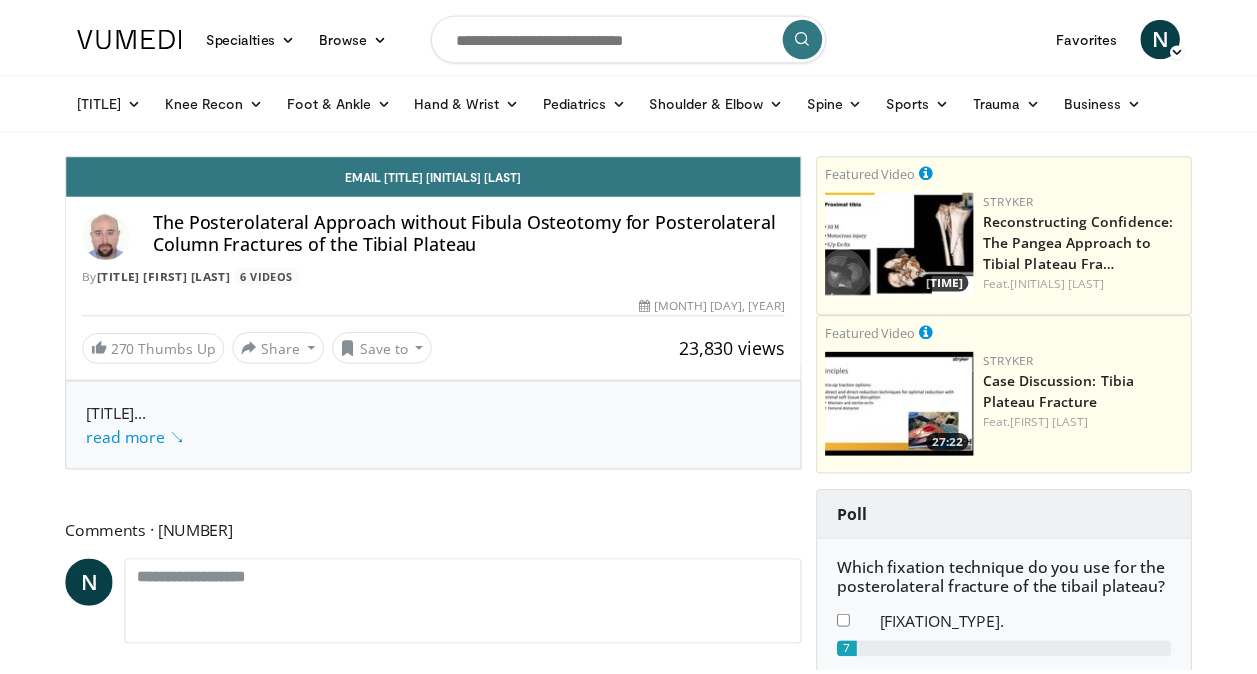 scroll, scrollTop: 0, scrollLeft: 0, axis: both 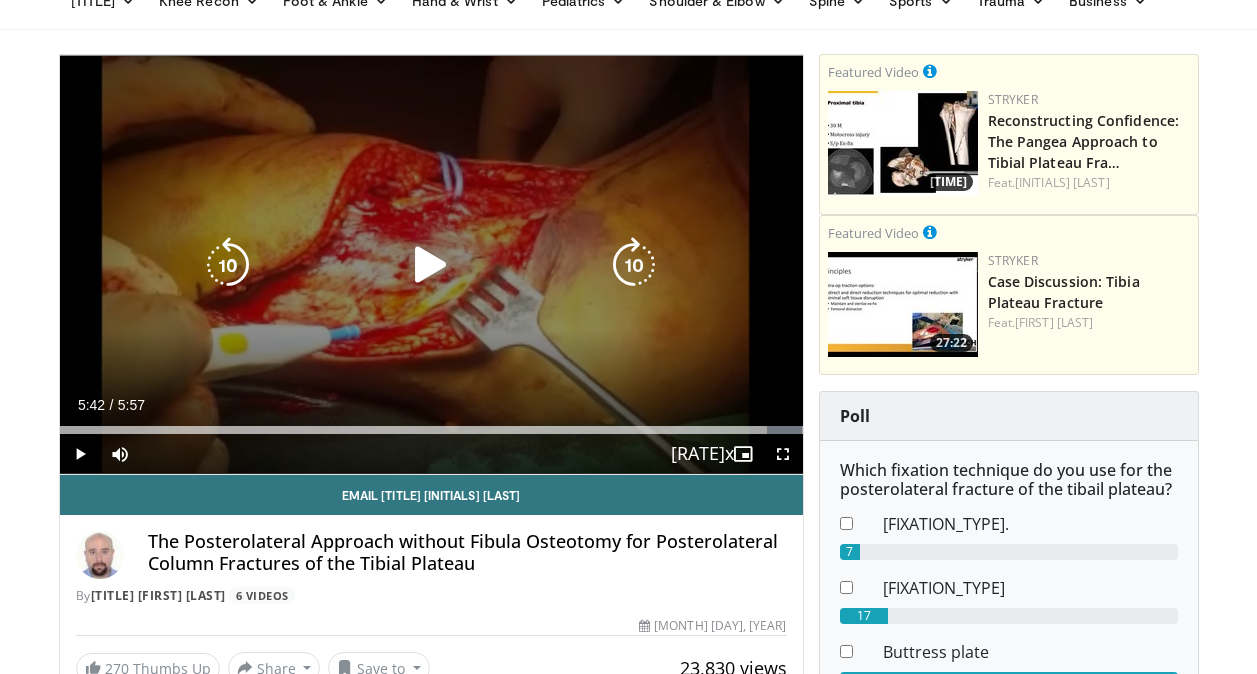 click at bounding box center [431, 265] 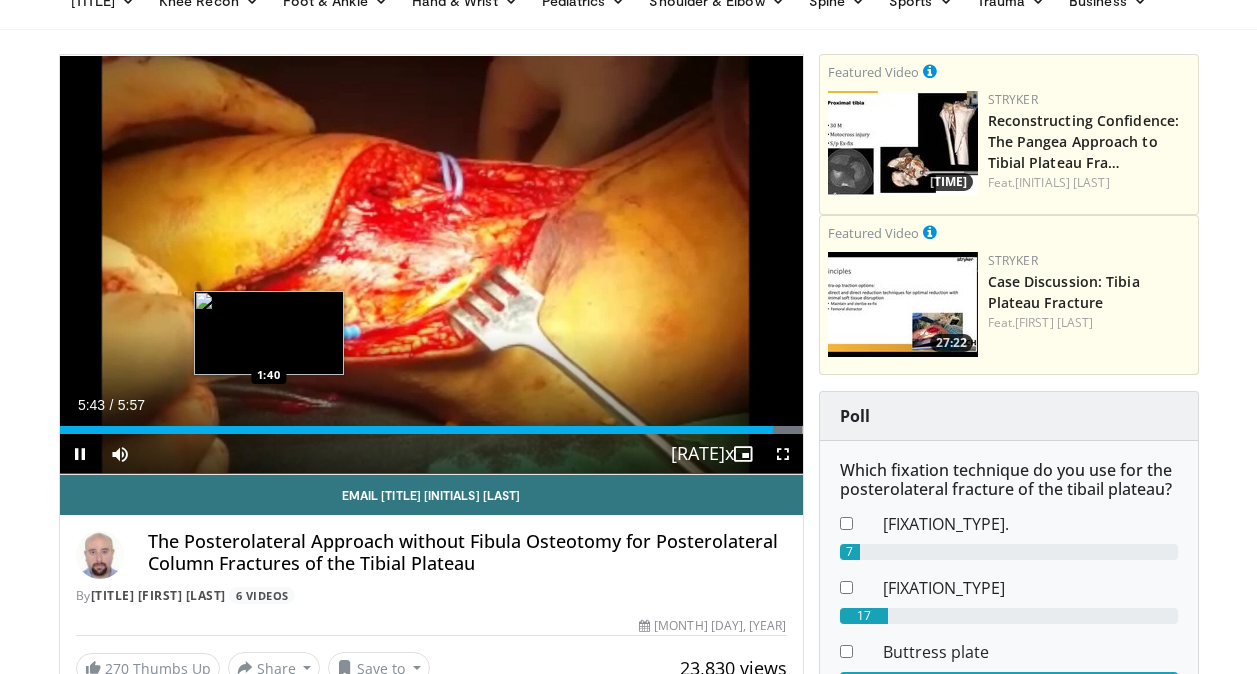 click on "Loaded :  100.00% 5:43 1:40" at bounding box center [431, 424] 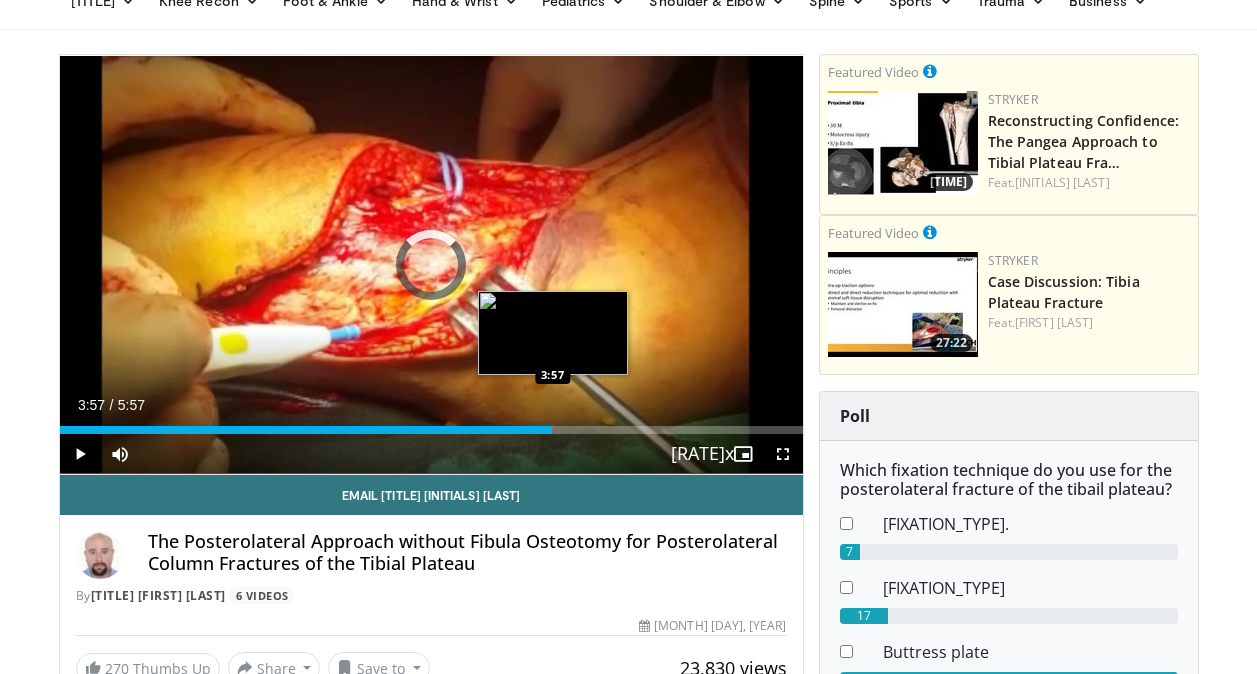 click on "Loaded :  33.28% 3:57 3:57" at bounding box center [431, 424] 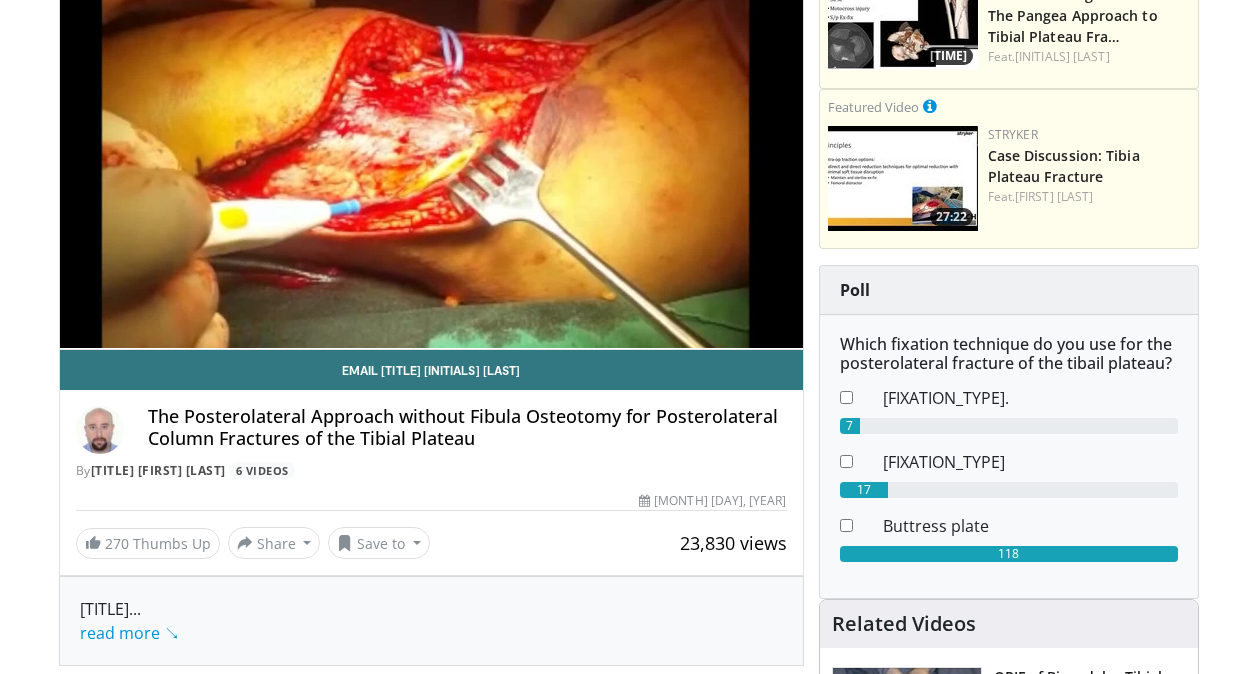 scroll, scrollTop: 100, scrollLeft: 0, axis: vertical 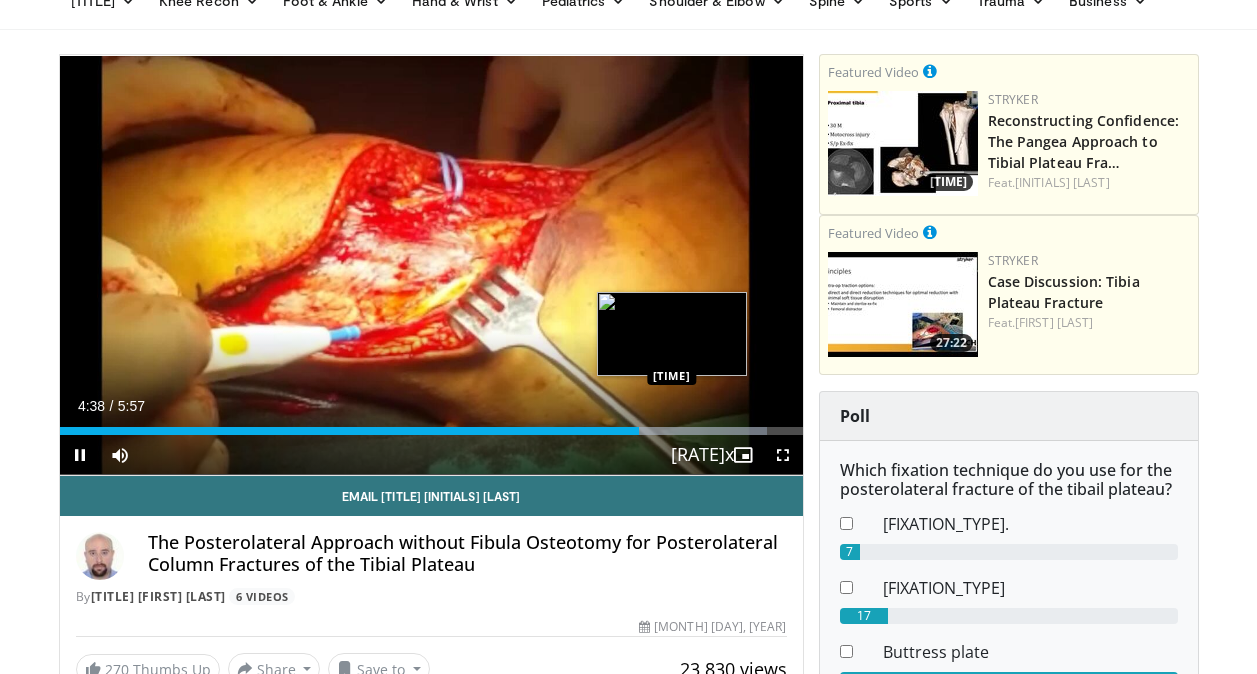 click on "Loaded :  95.21% 4:38 4:54" at bounding box center (431, 431) 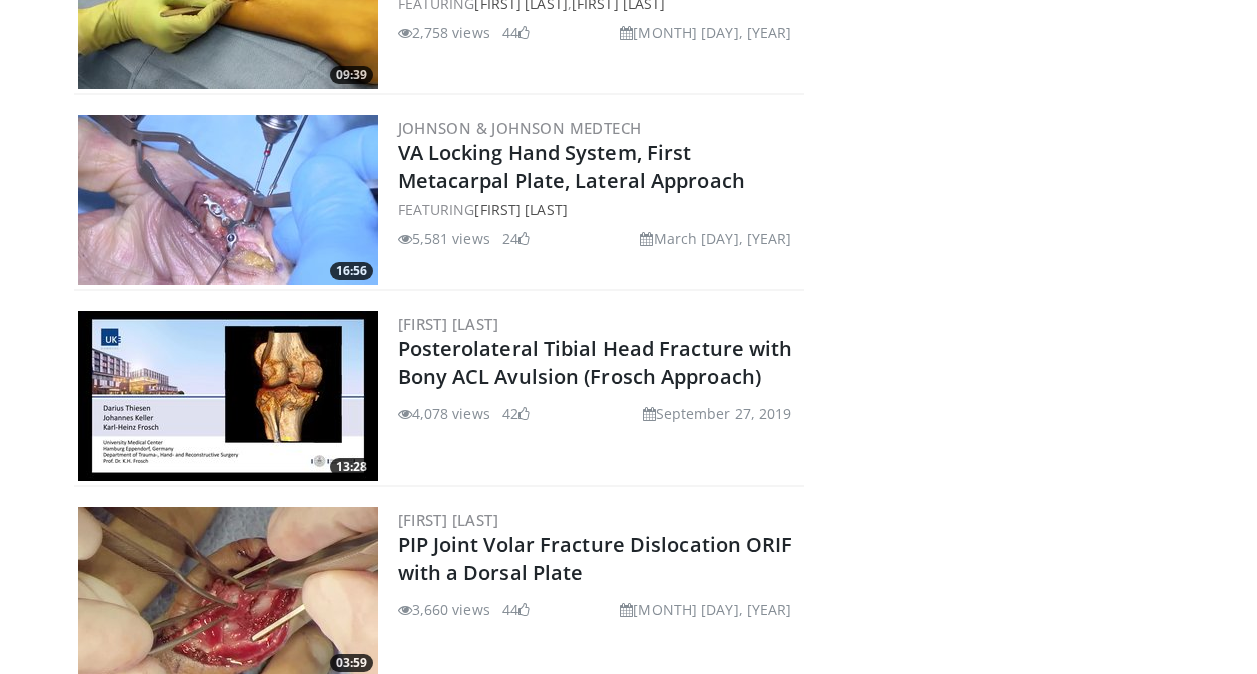 scroll, scrollTop: 9063, scrollLeft: 0, axis: vertical 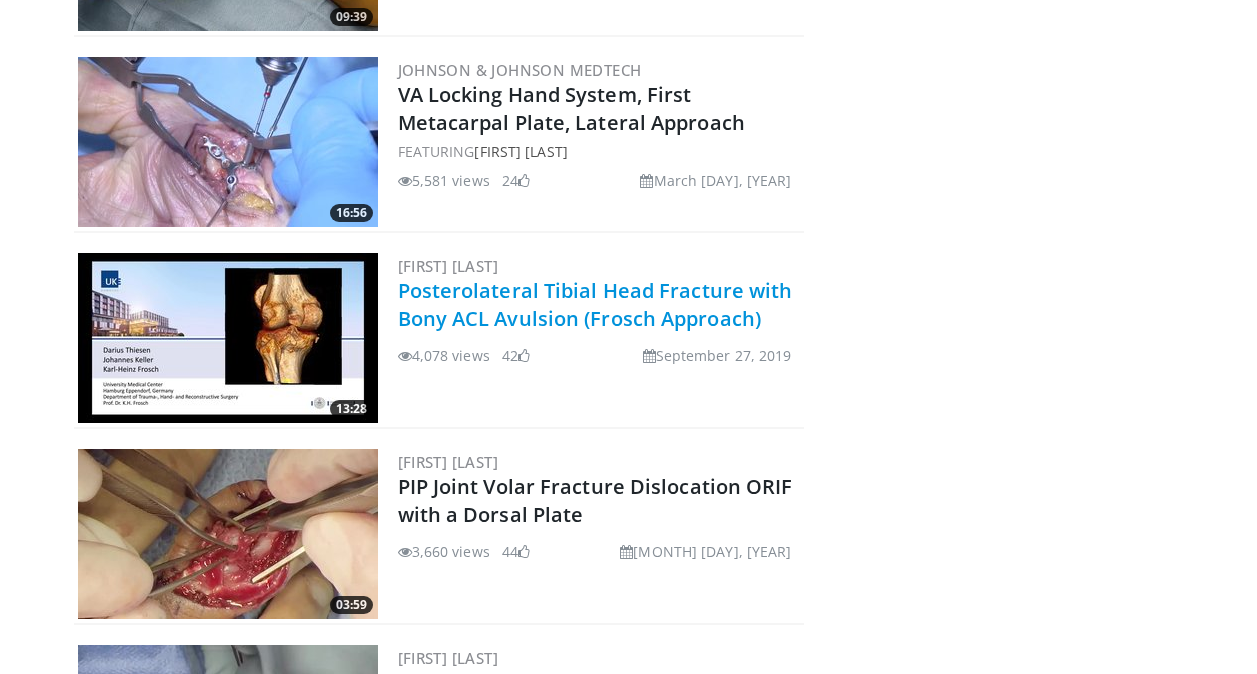click on "Posterolateral Tibial Head Fracture with Bony ACL Avulsion (Frosch Approach)" at bounding box center (595, 304) 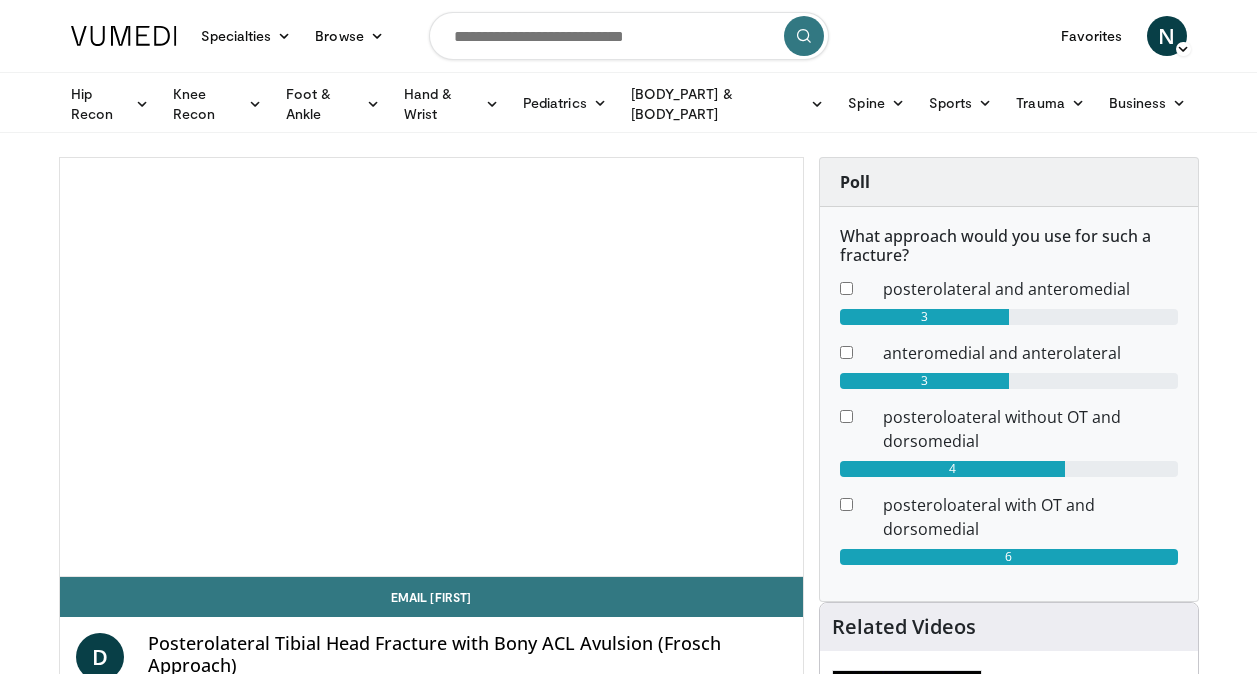 scroll, scrollTop: 0, scrollLeft: 0, axis: both 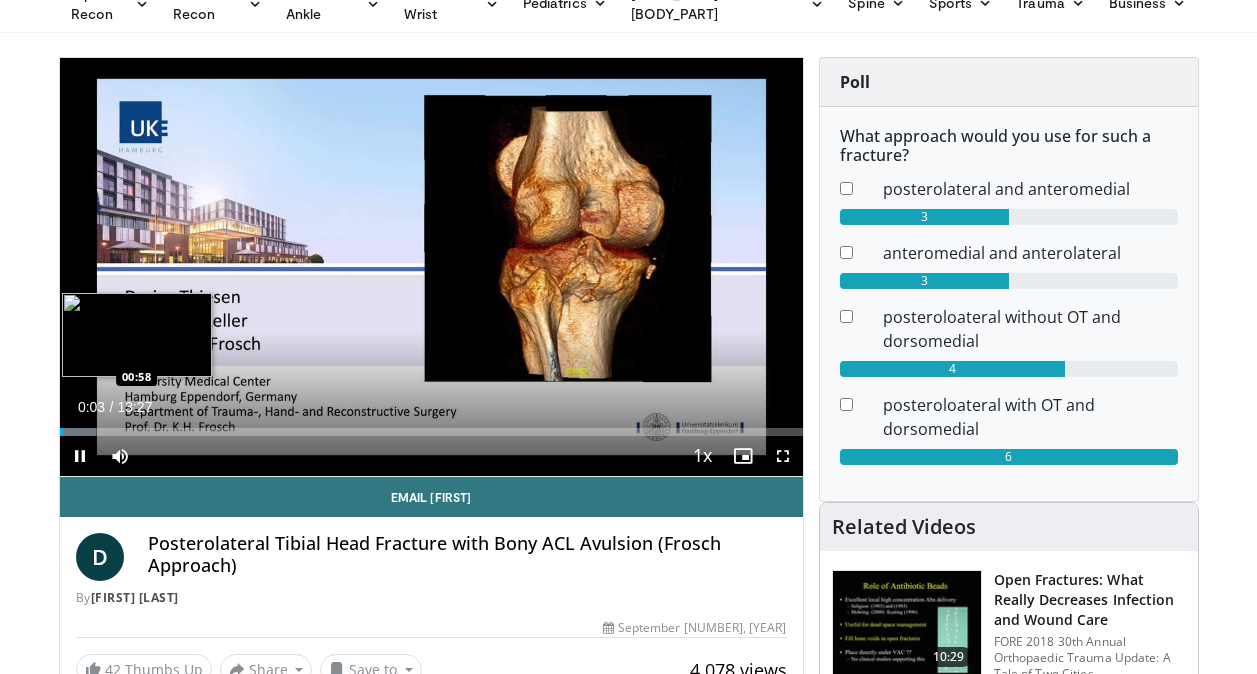 click on "Loaded :  4.91%" at bounding box center (431, 432) 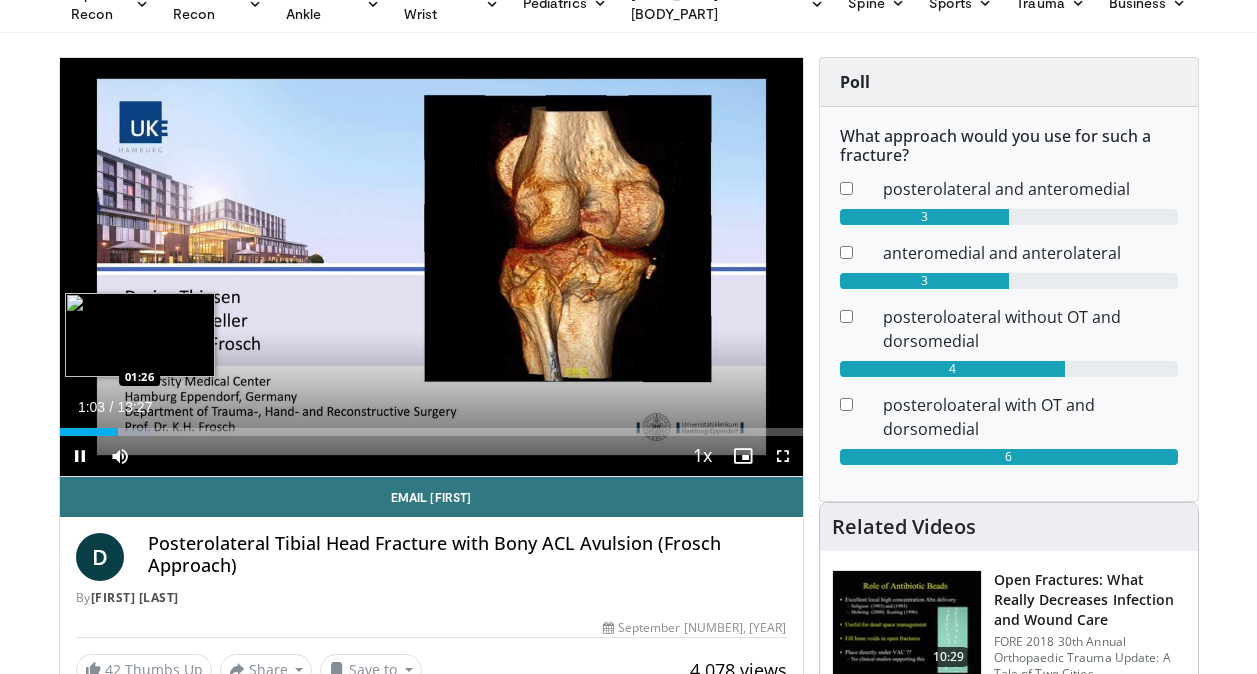click at bounding box center [133, 432] 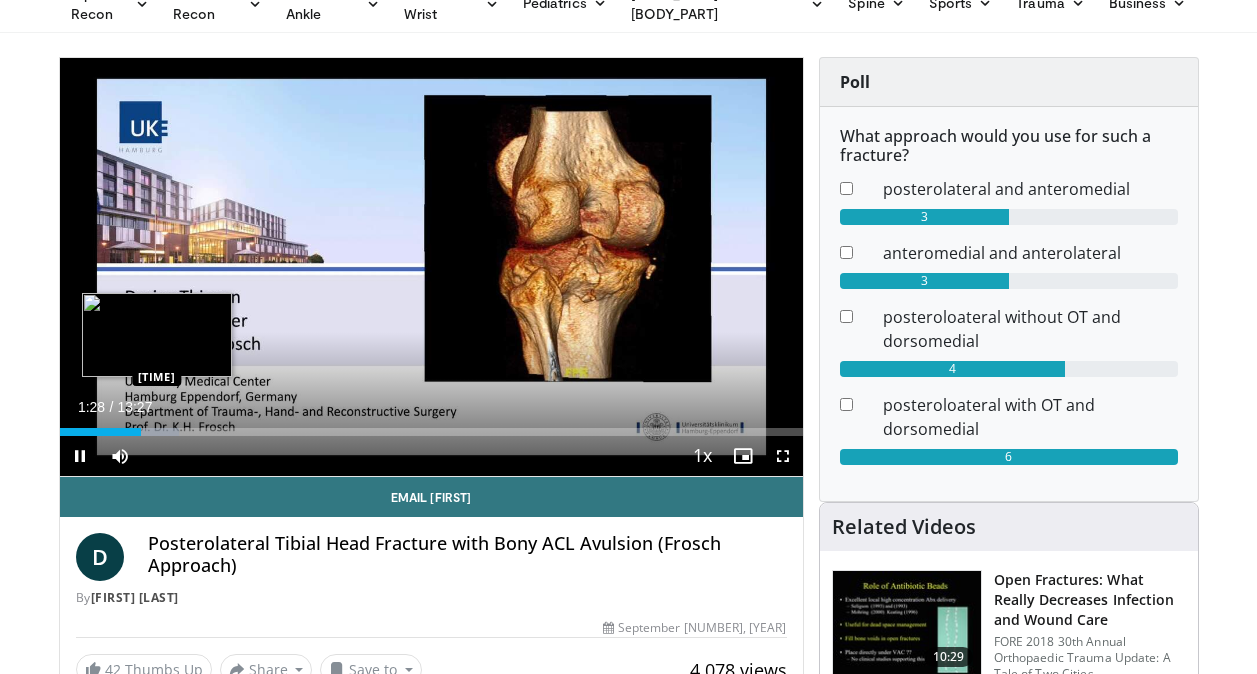 click on "**********" at bounding box center [431, 267] 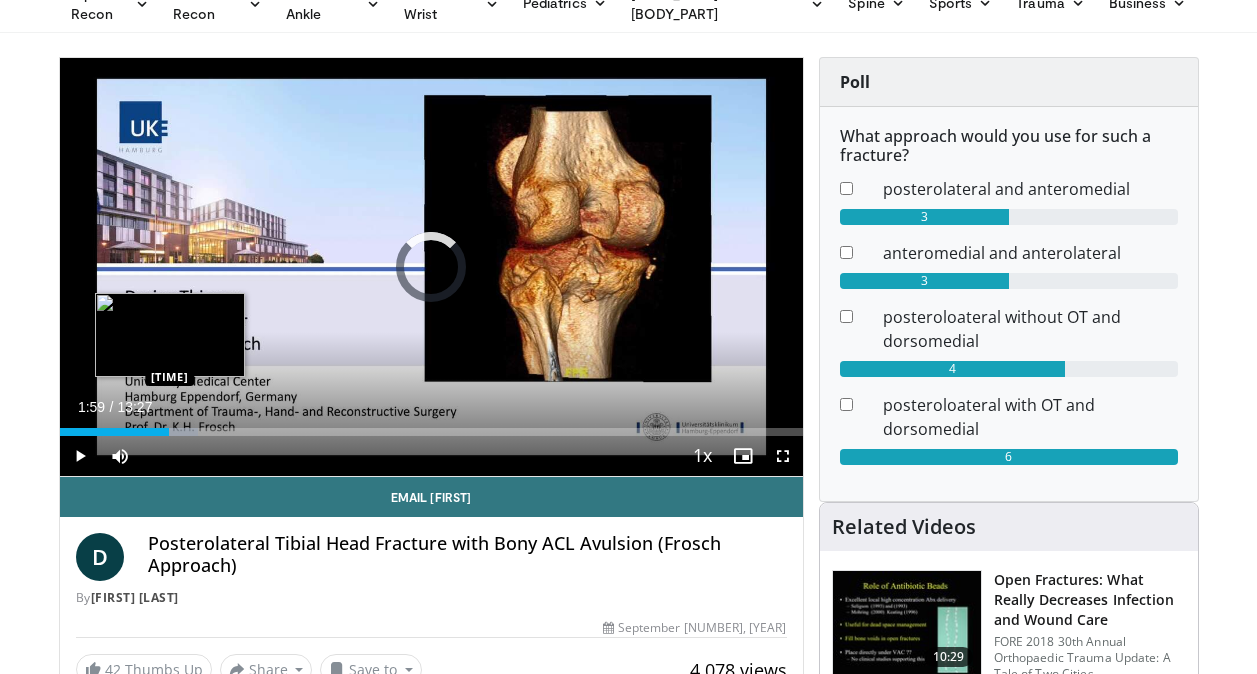 click at bounding box center [156, 432] 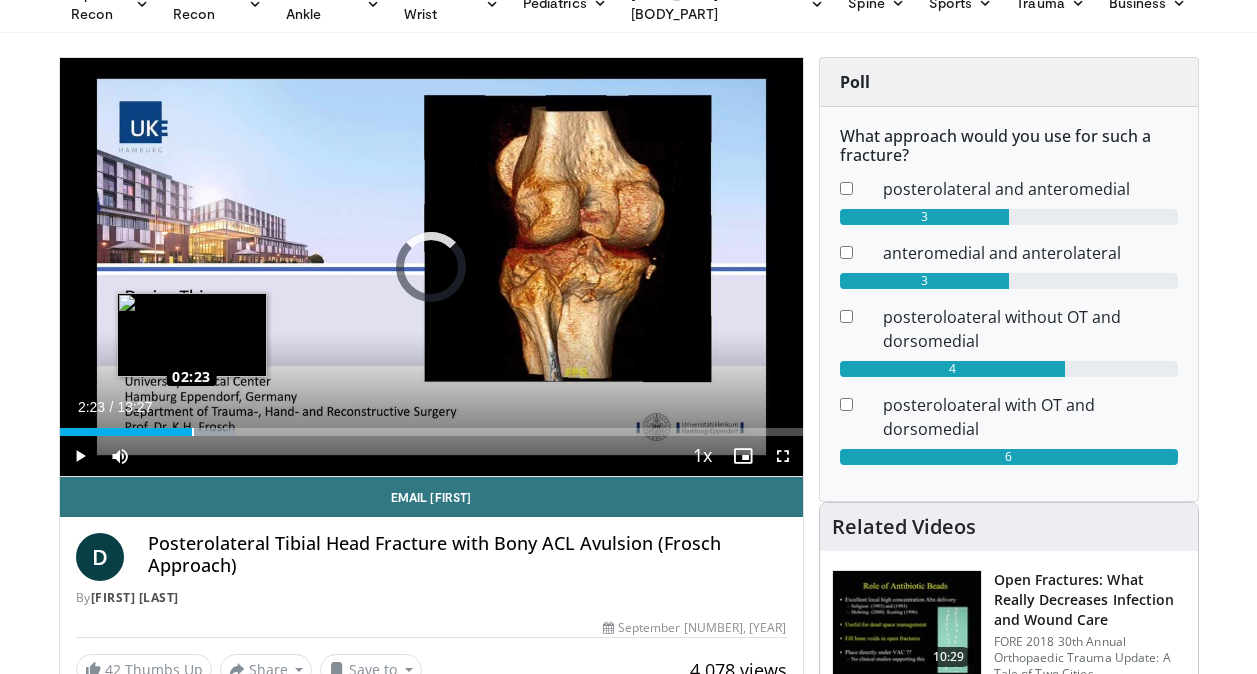 click on "Loaded :  [PERCENTAGE] [TIME] [TIME]" at bounding box center [431, 432] 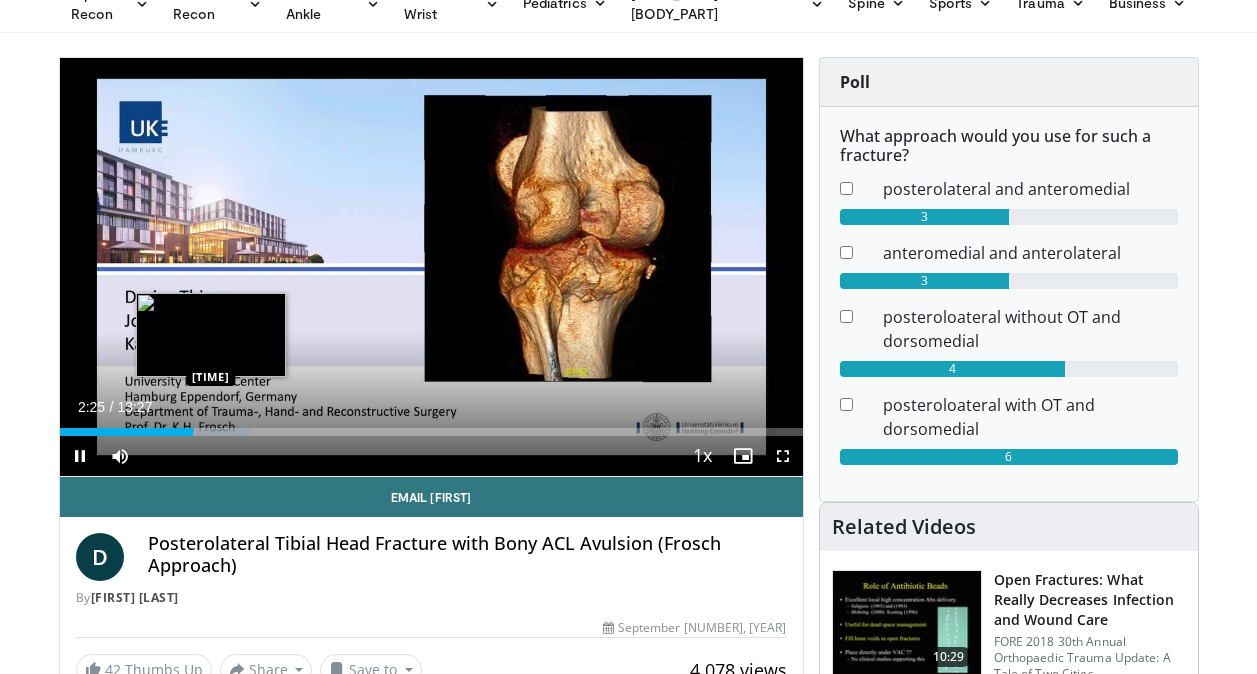 click on "**********" at bounding box center [431, 267] 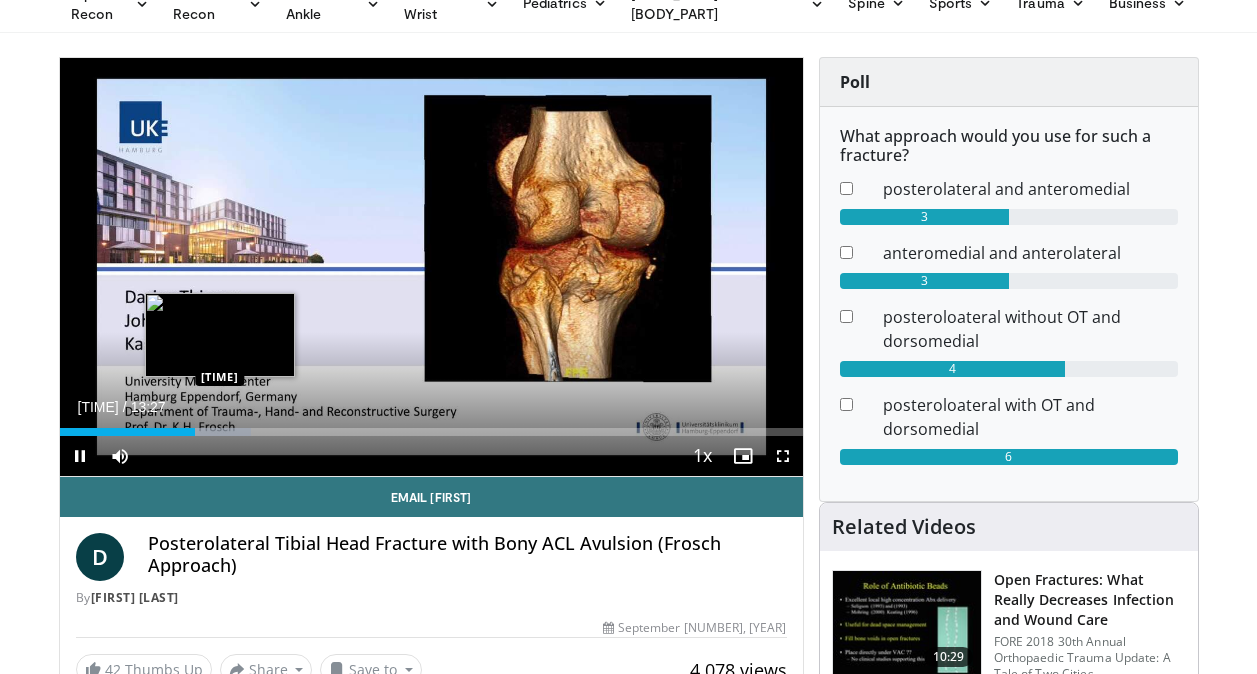 click at bounding box center (208, 432) 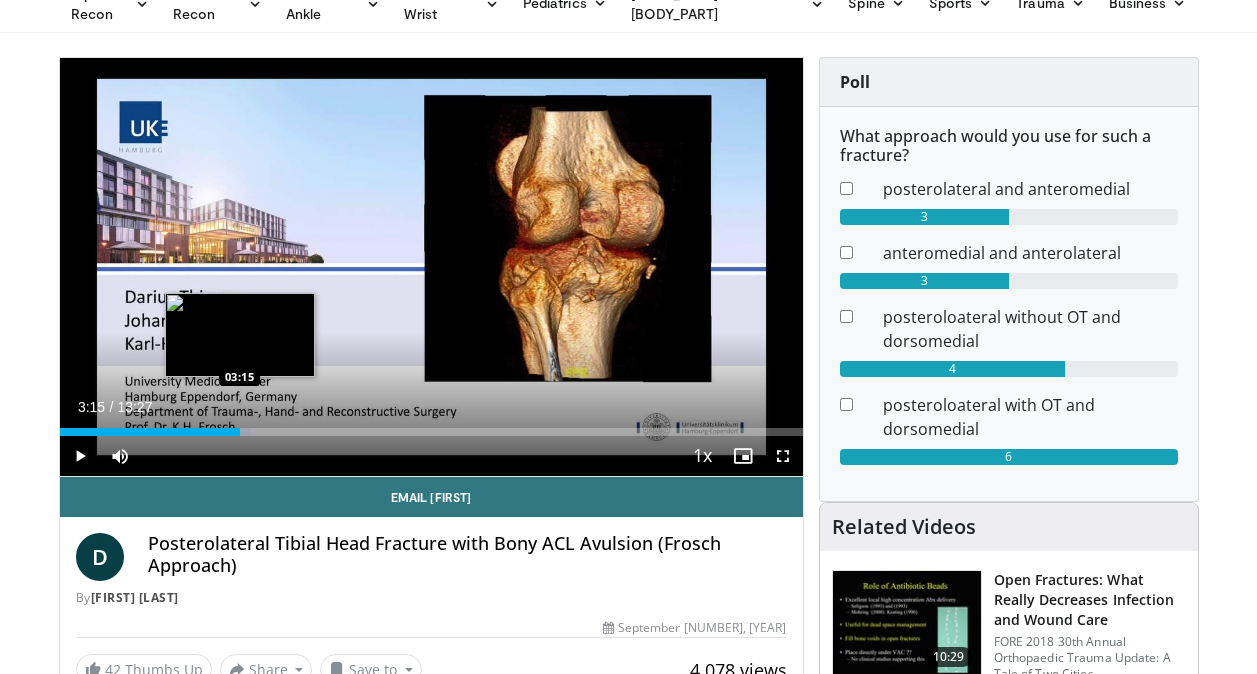 click on "Loaded :  25.81% 03:15 03:15" at bounding box center [431, 432] 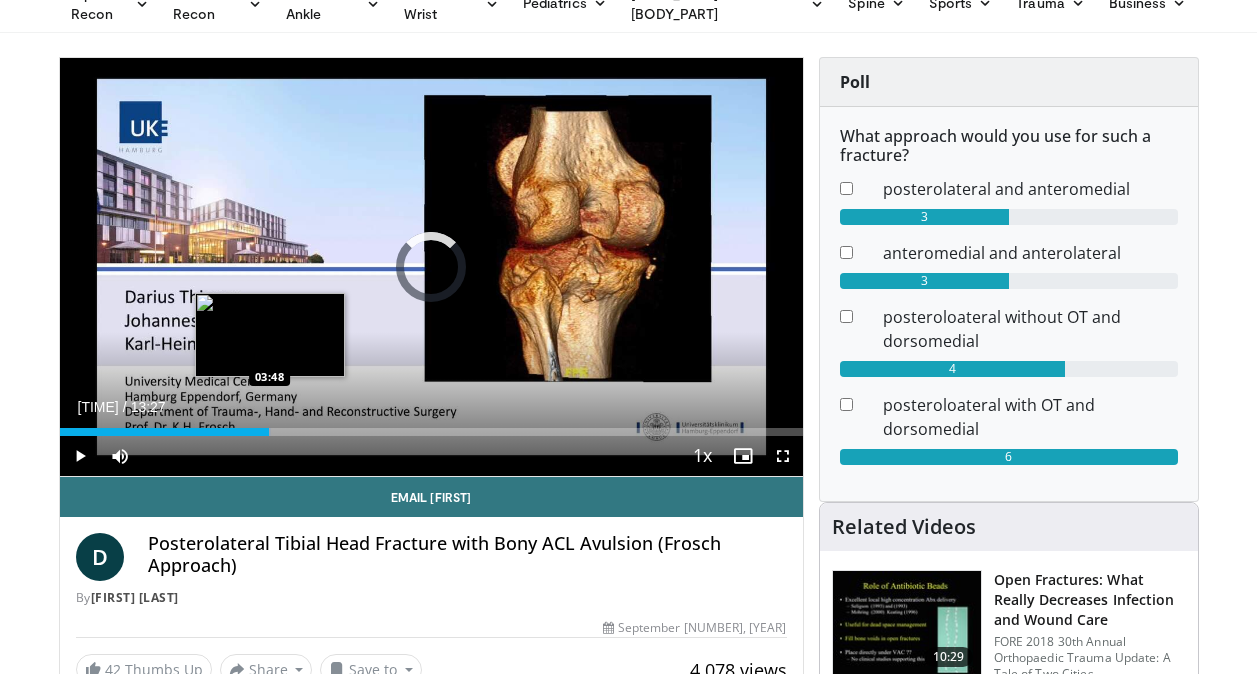 click on "Loaded :  28.53%" at bounding box center (431, 432) 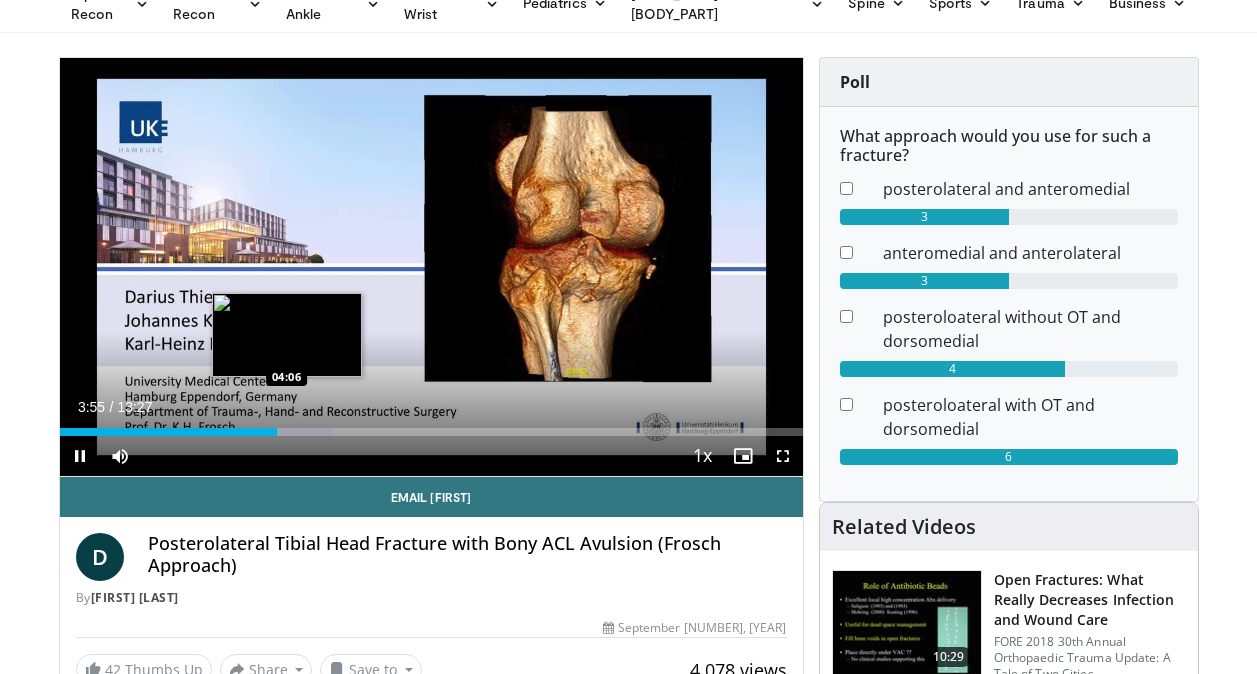 click at bounding box center (290, 432) 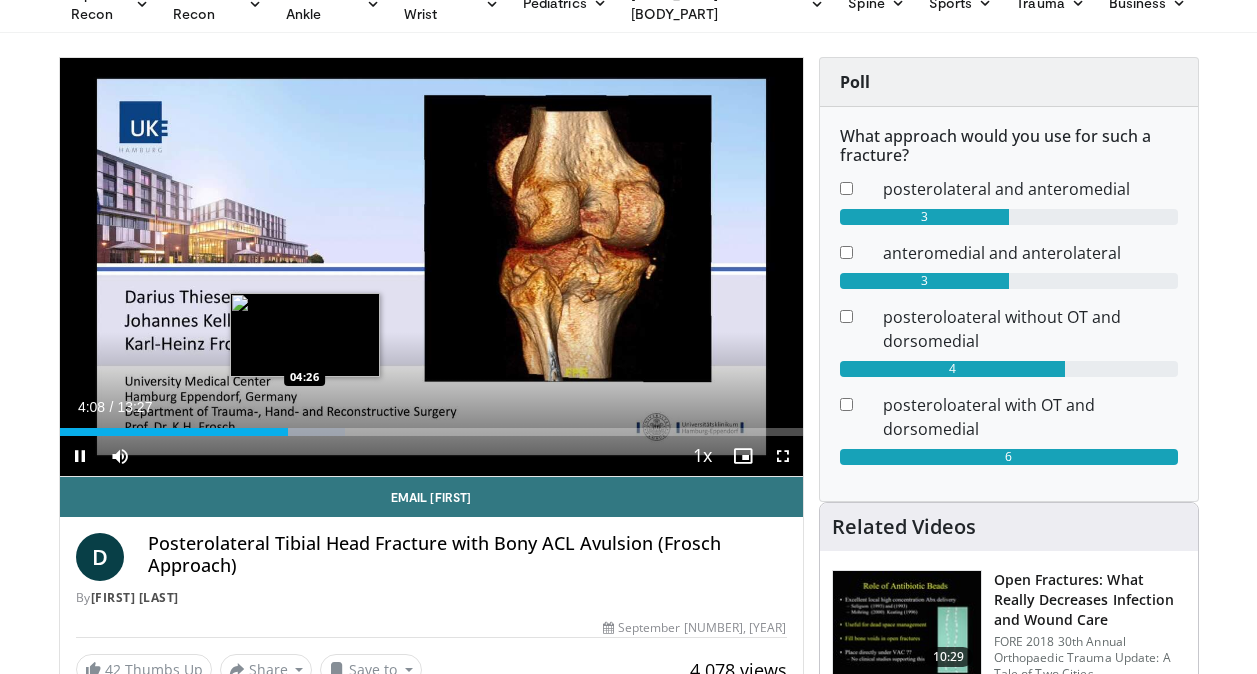 click on "**********" at bounding box center [431, 267] 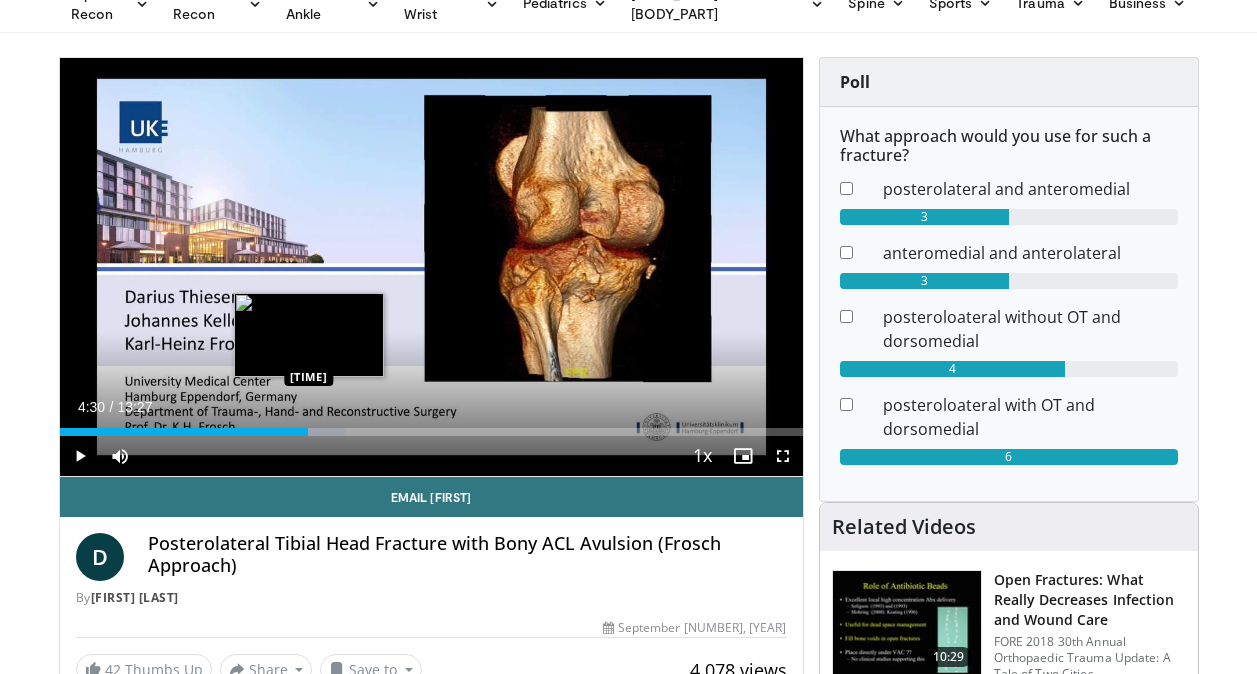 click at bounding box center [302, 432] 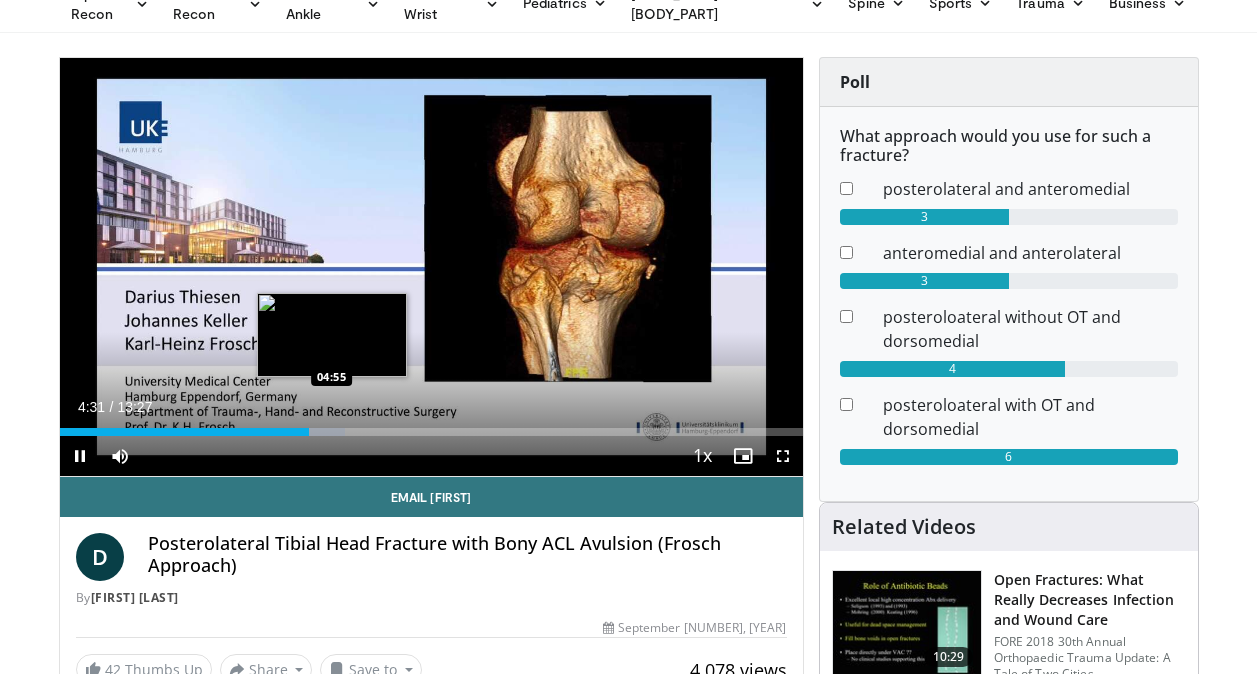 click at bounding box center [313, 432] 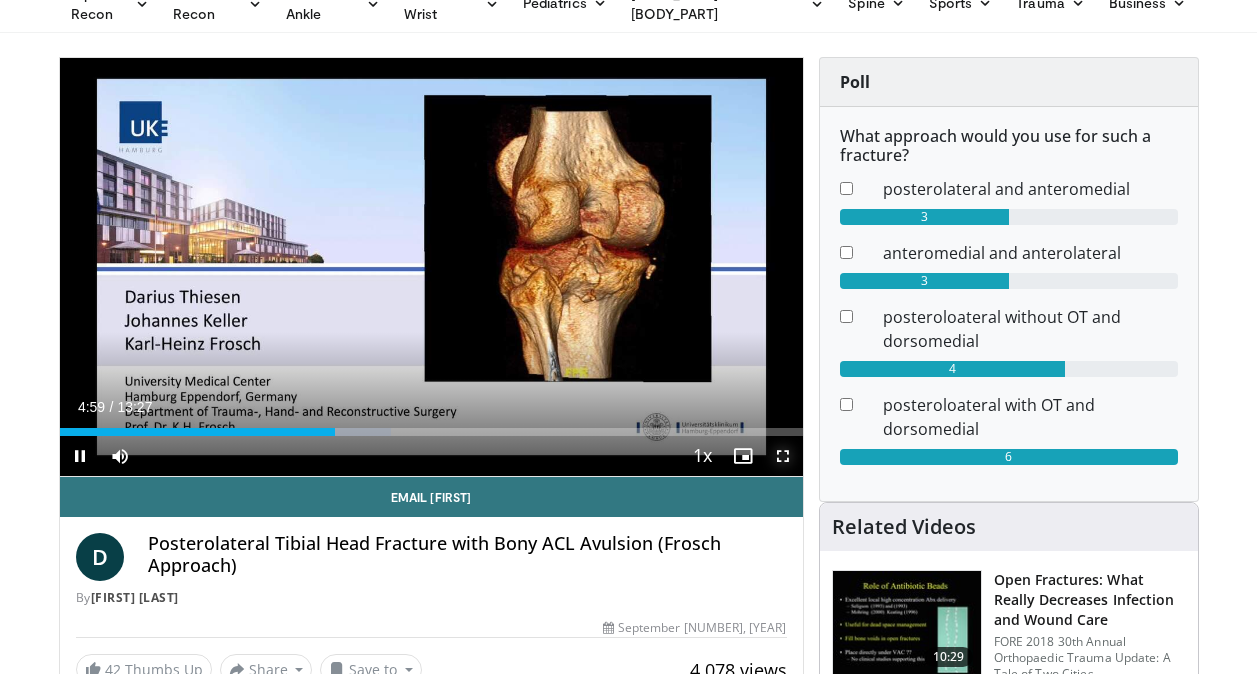 click at bounding box center (783, 456) 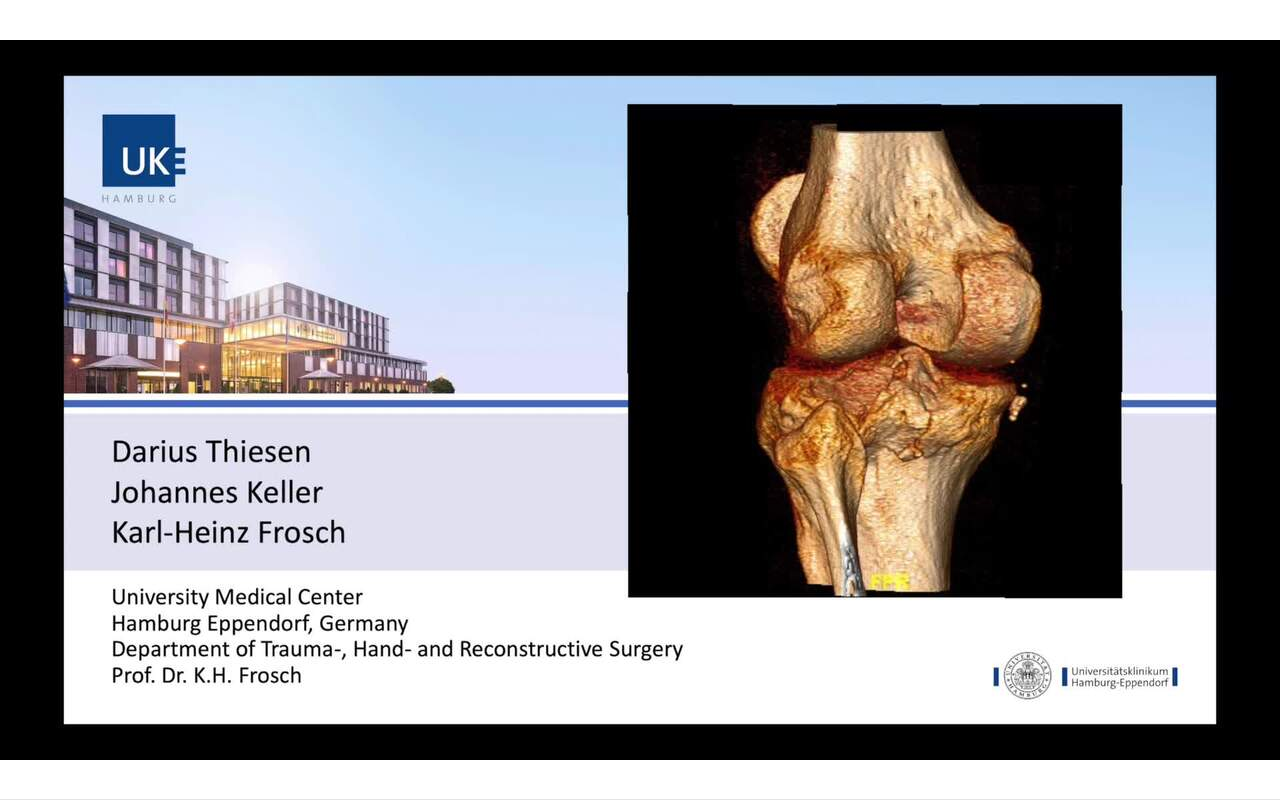 drag, startPoint x: 176, startPoint y: 524, endPoint x: 54, endPoint y: 602, distance: 144.80331 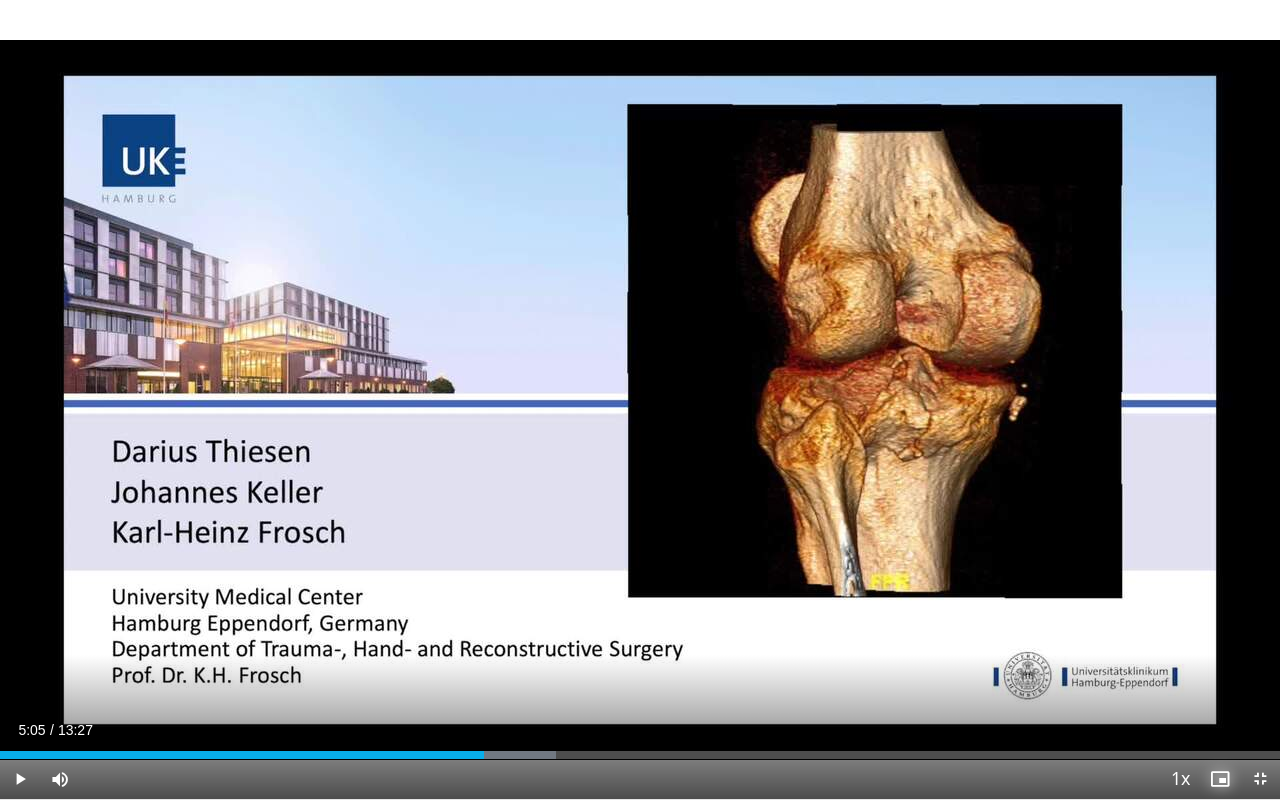 click at bounding box center [1220, 779] 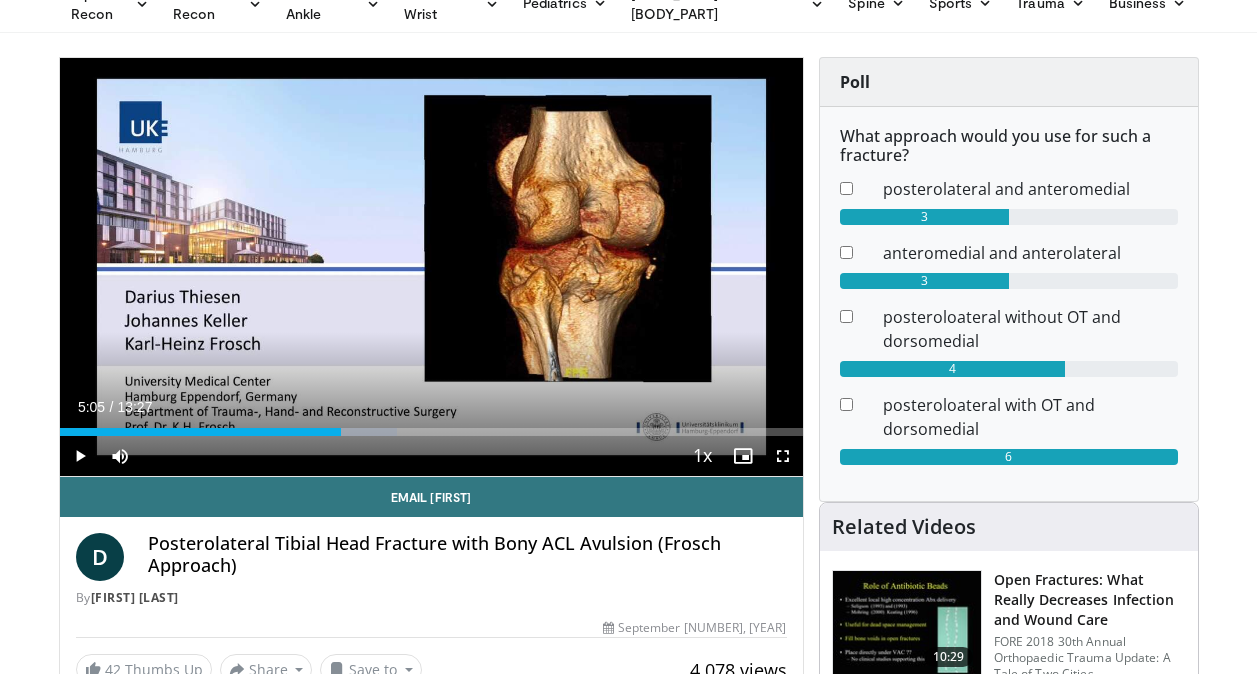 drag, startPoint x: 11, startPoint y: 487, endPoint x: 34, endPoint y: 506, distance: 29.832869 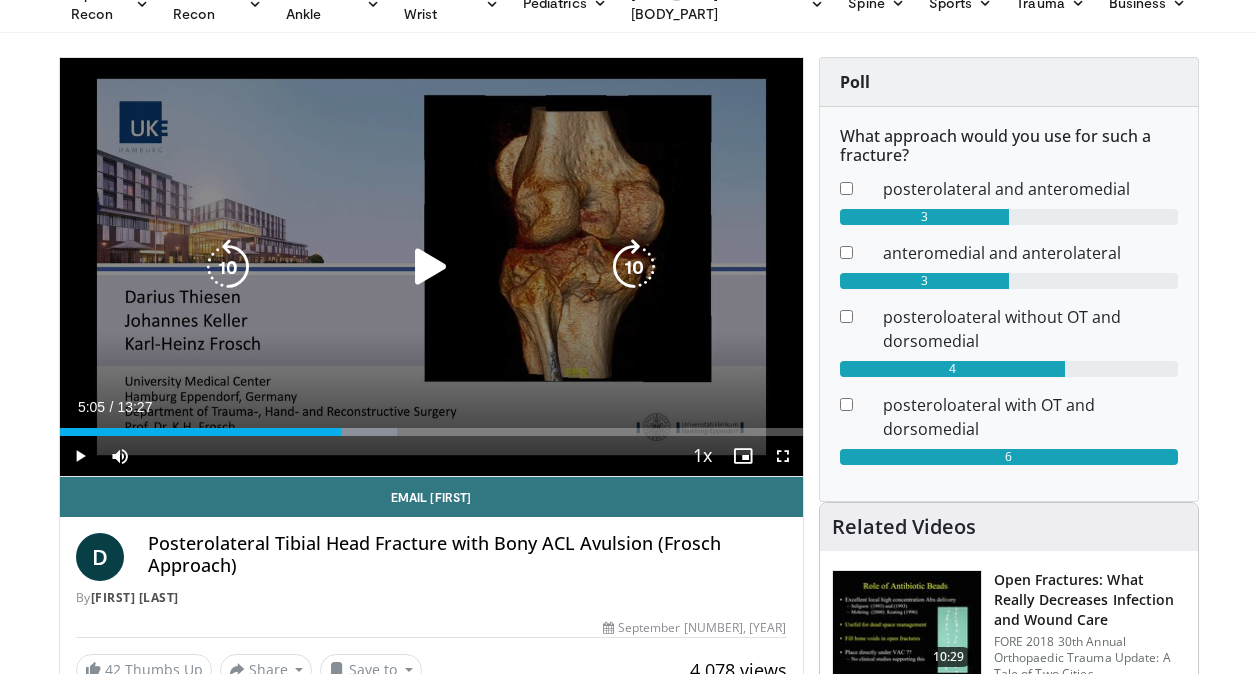 click at bounding box center [431, 267] 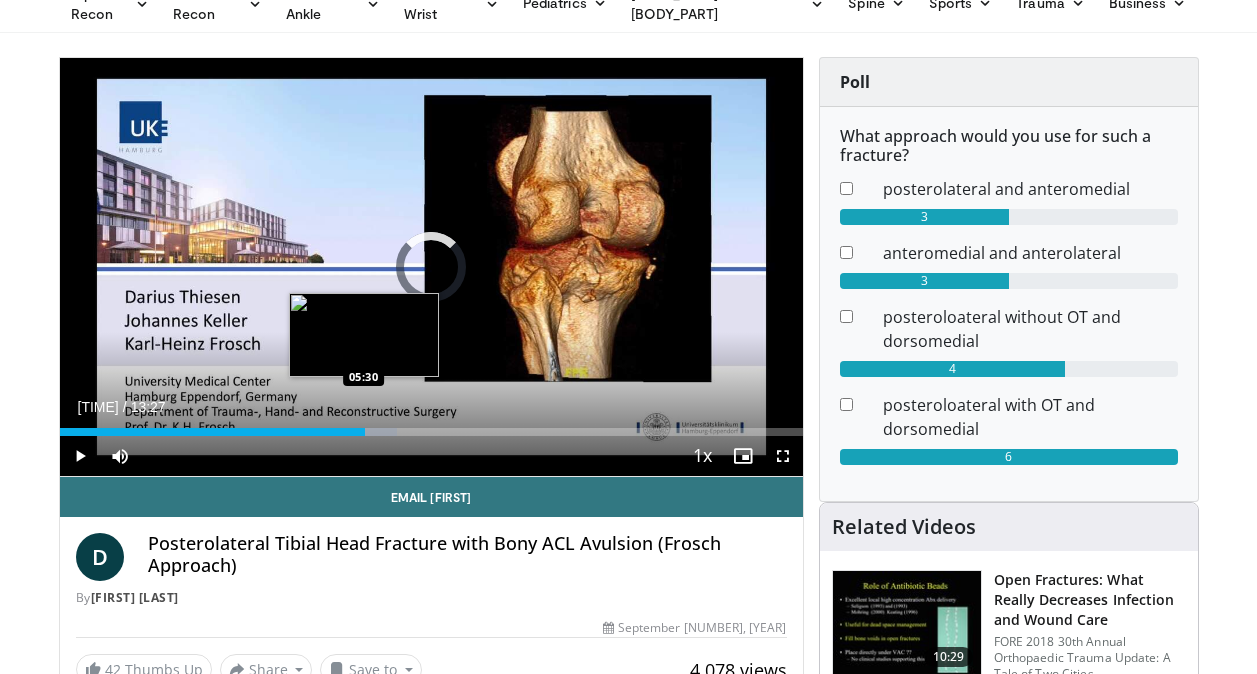 click at bounding box center [366, 432] 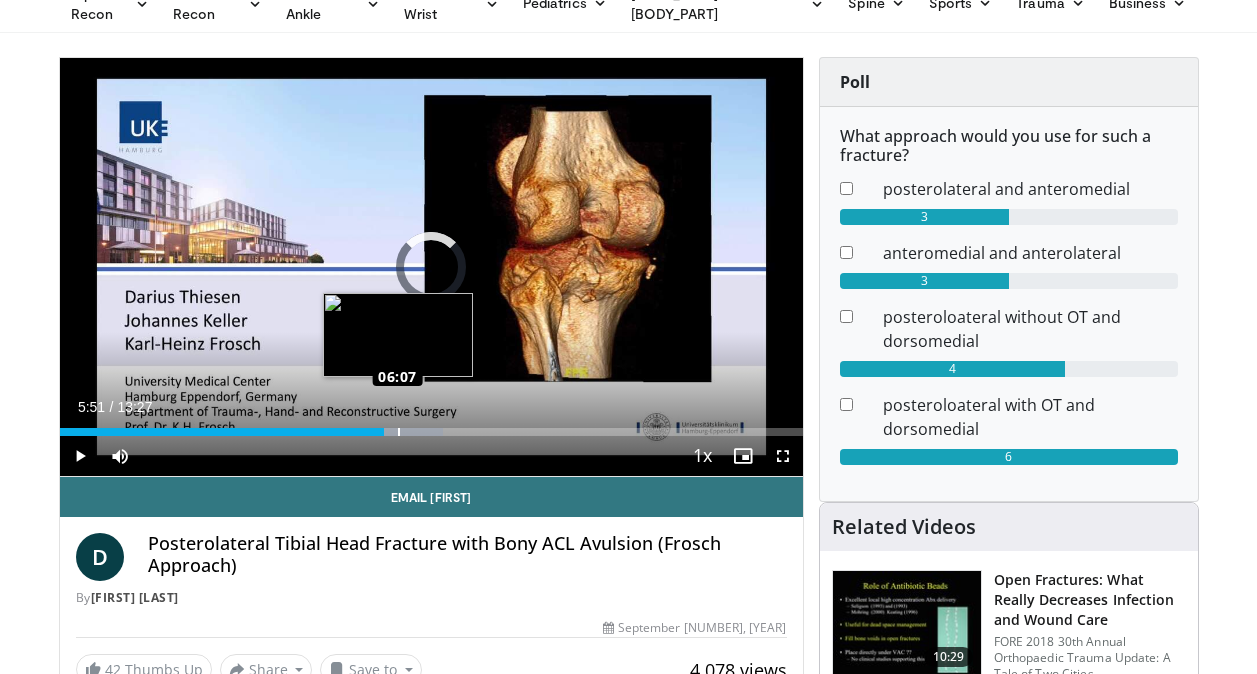 click on "Loaded :  51.62% 06:07 06:07" at bounding box center [431, 426] 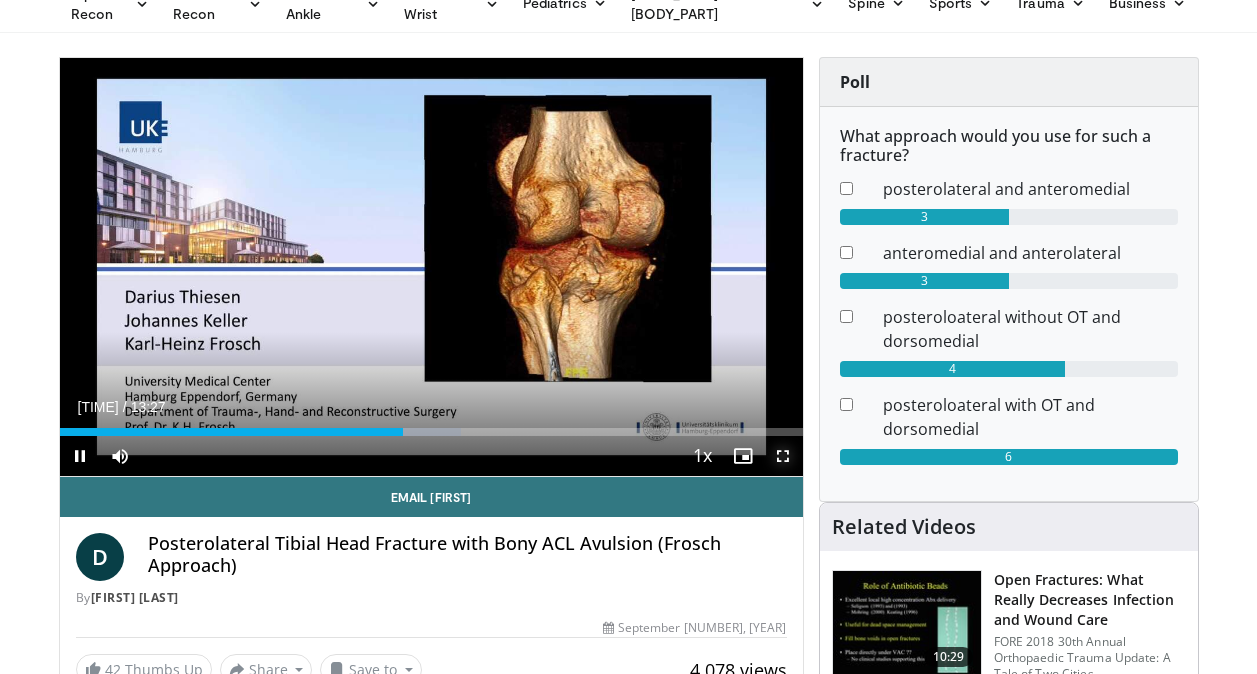 click at bounding box center [783, 456] 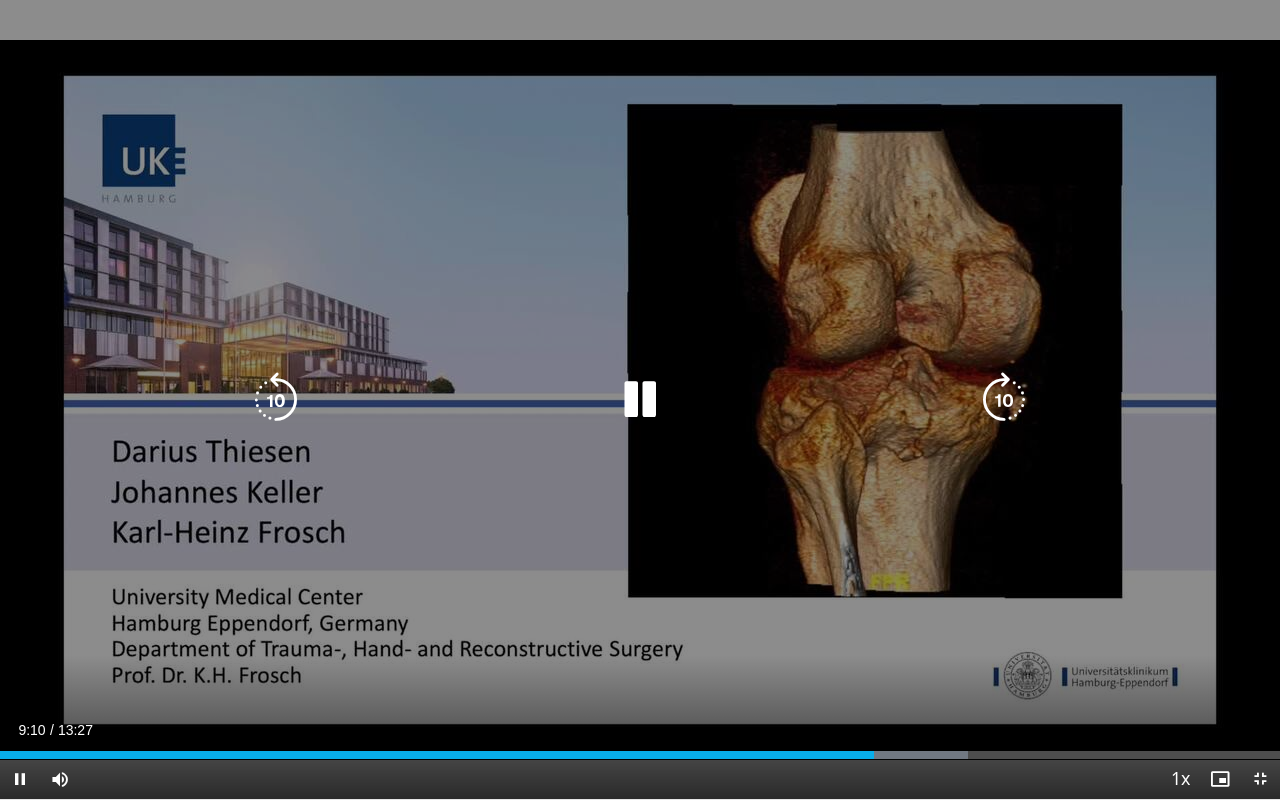 drag, startPoint x: 154, startPoint y: 494, endPoint x: 637, endPoint y: 25, distance: 673.23846 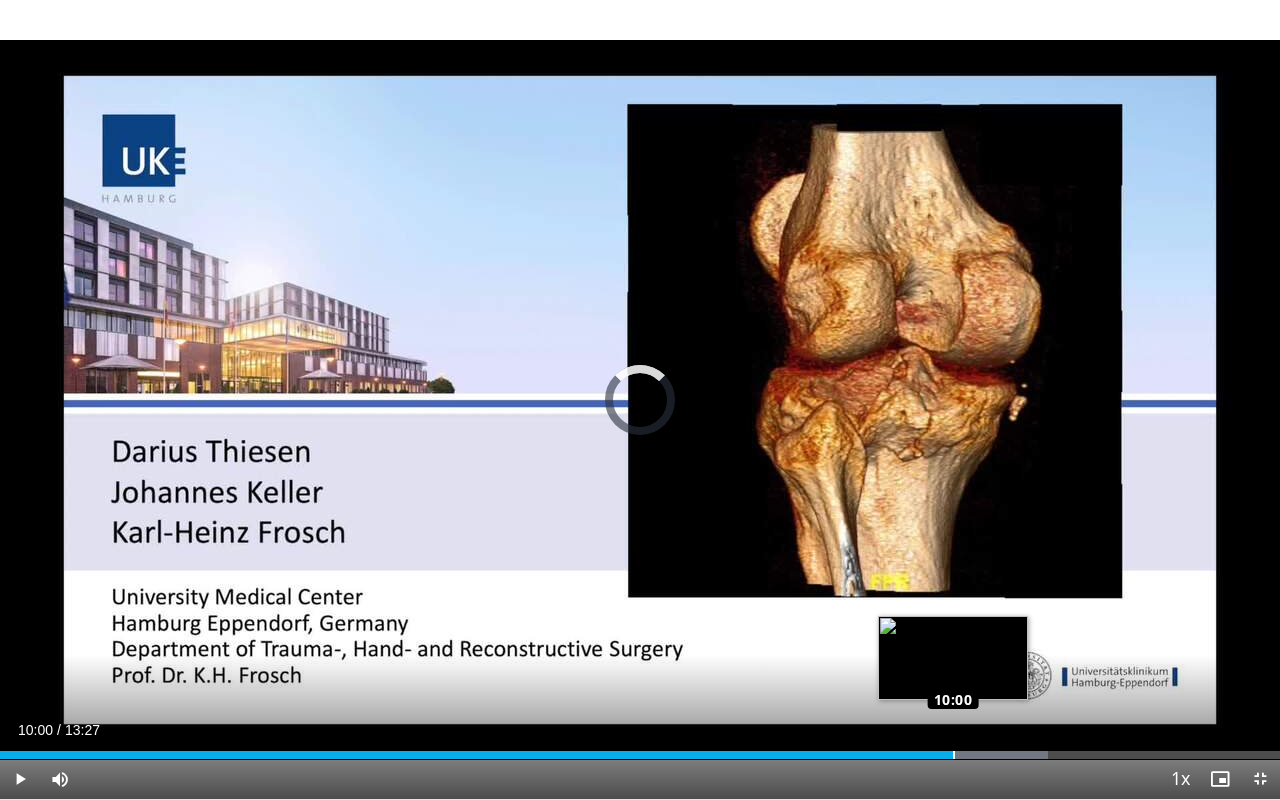 click on "Loaded :  81.87% 10:00 10:00" at bounding box center [640, 755] 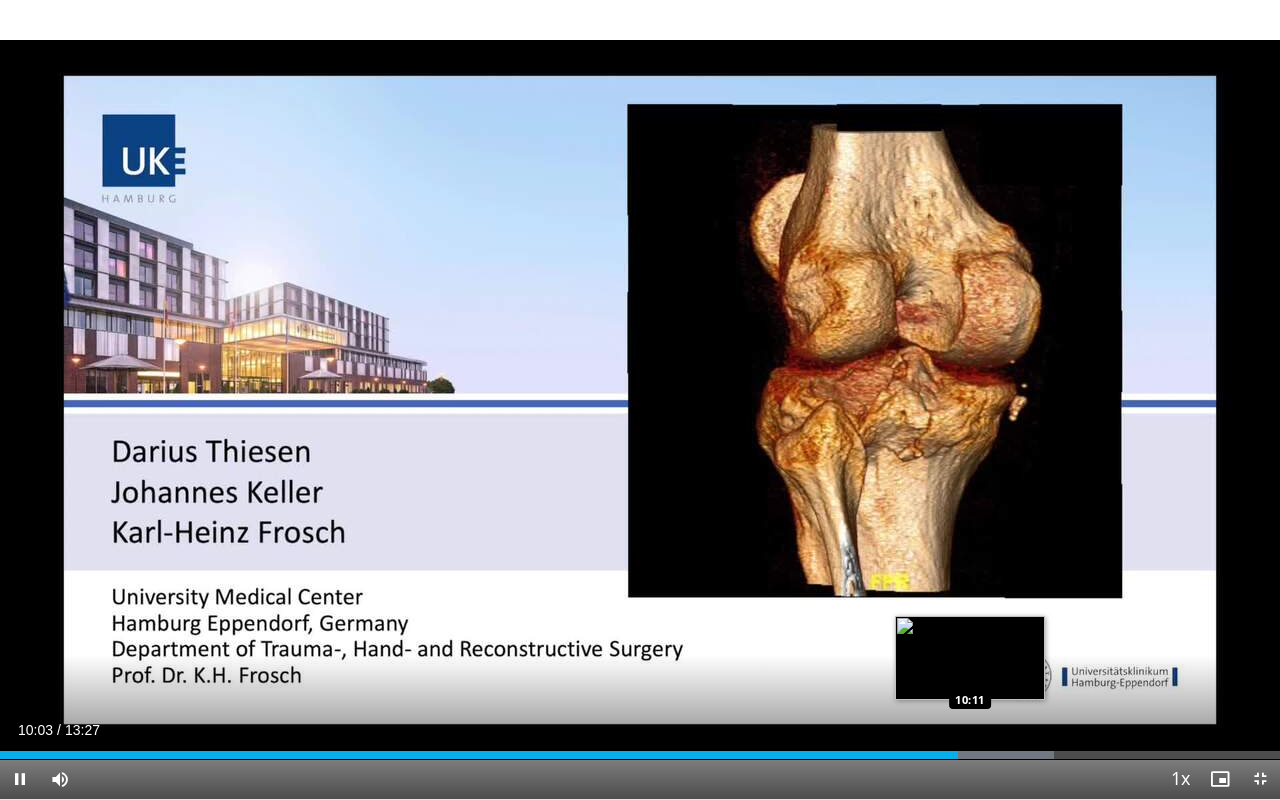 click at bounding box center (980, 755) 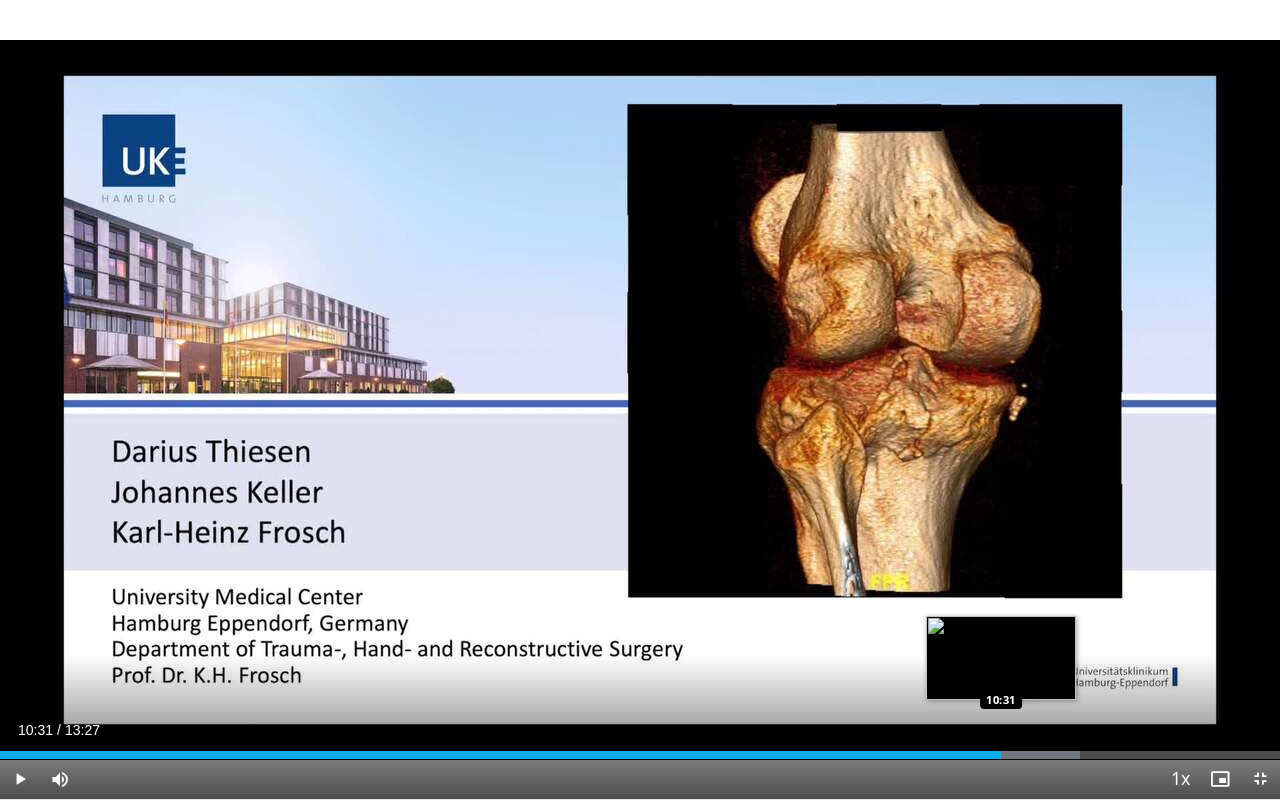 click on "Loaded :  84.35% 10:16 10:31" at bounding box center (640, 749) 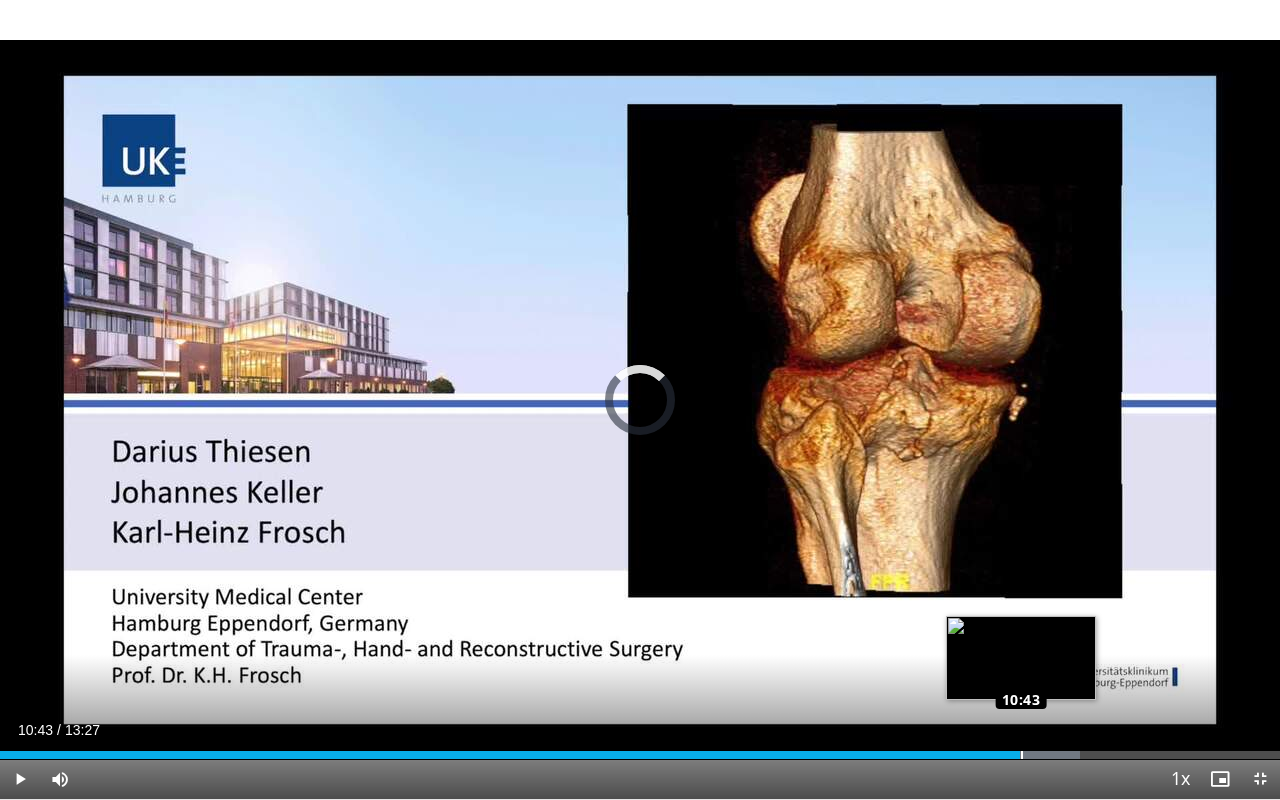 click on "Loaded :  84.35% 10:43 10:43" at bounding box center (640, 749) 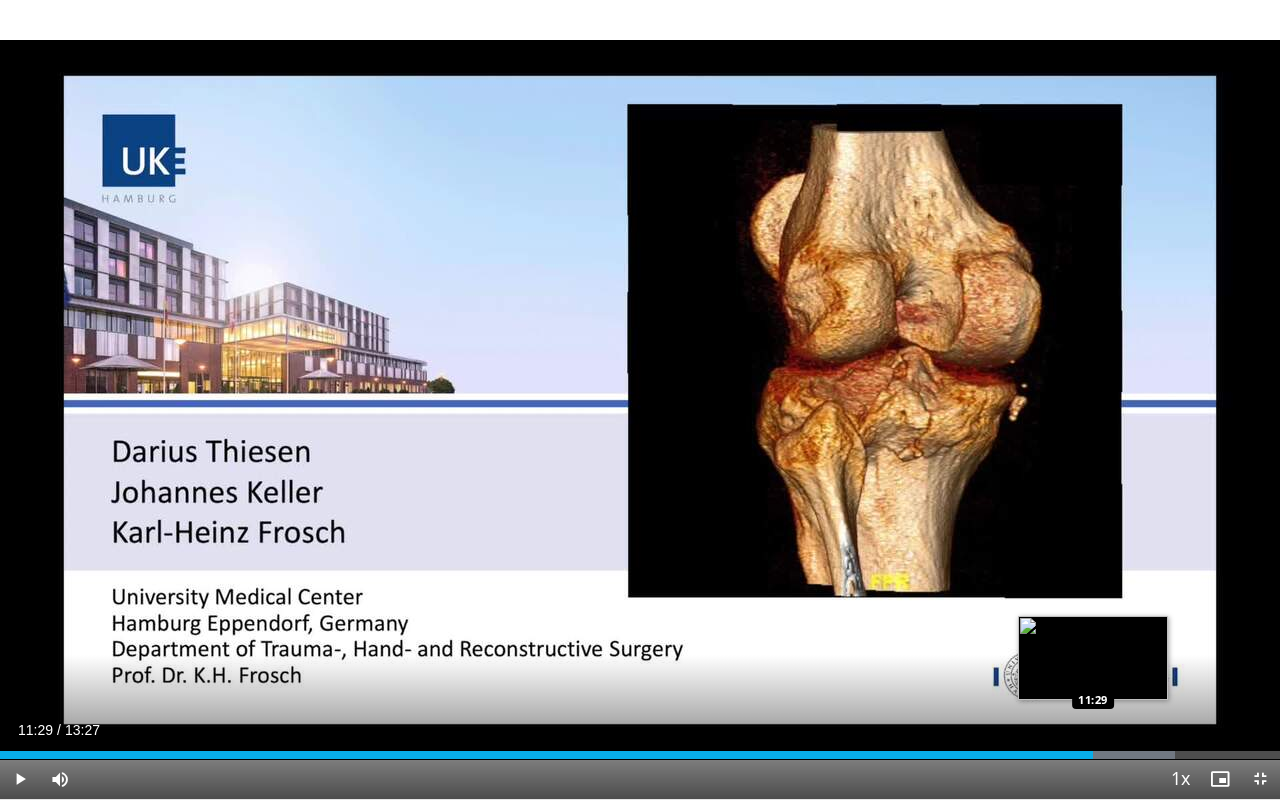 click at bounding box center (1104, 755) 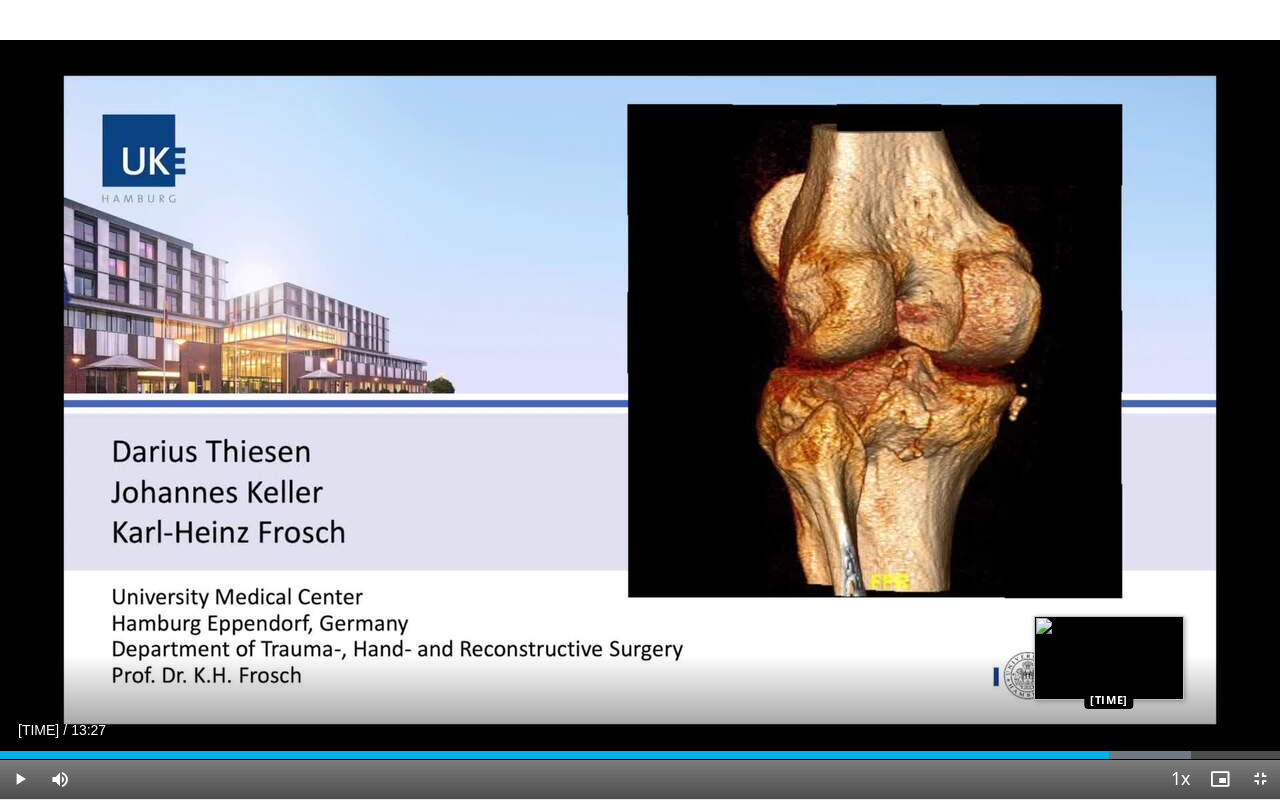 click on "Loaded :  93.03% 11:39 11:39" at bounding box center [640, 749] 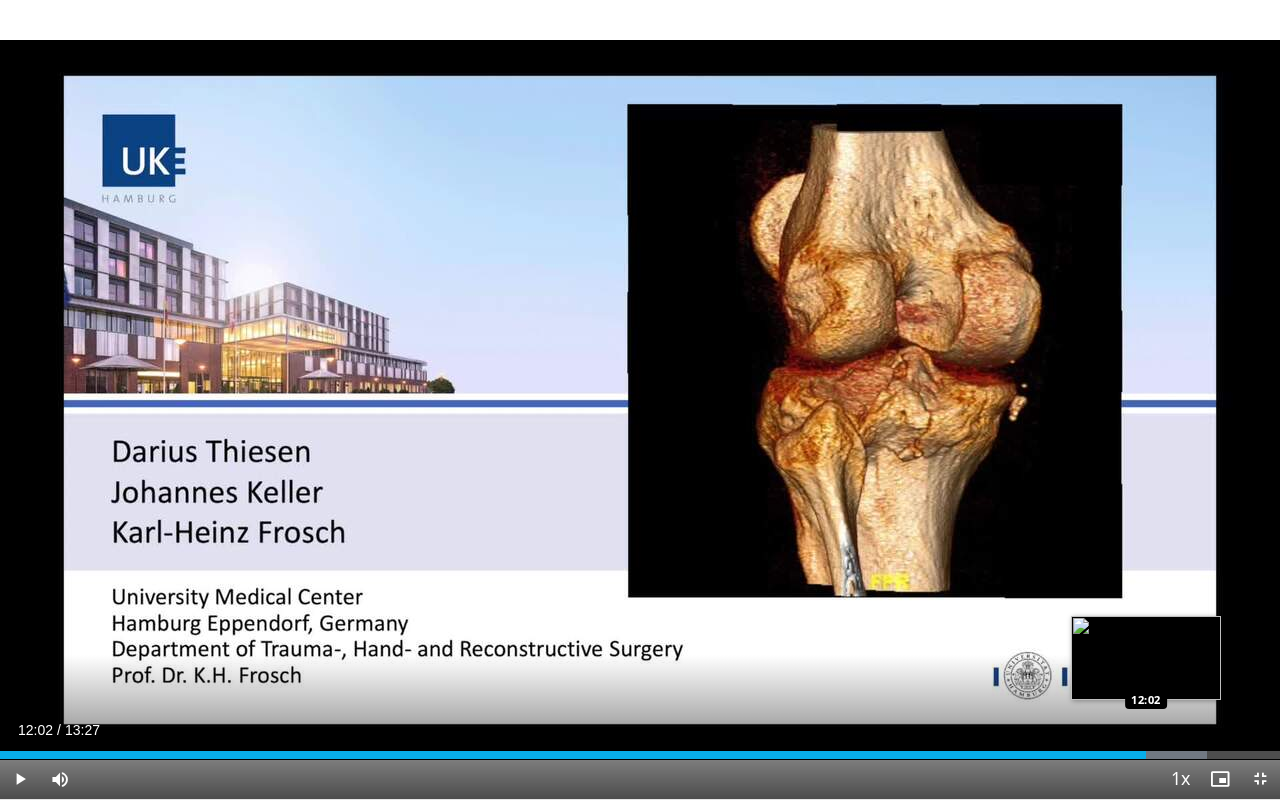 click at bounding box center (1133, 755) 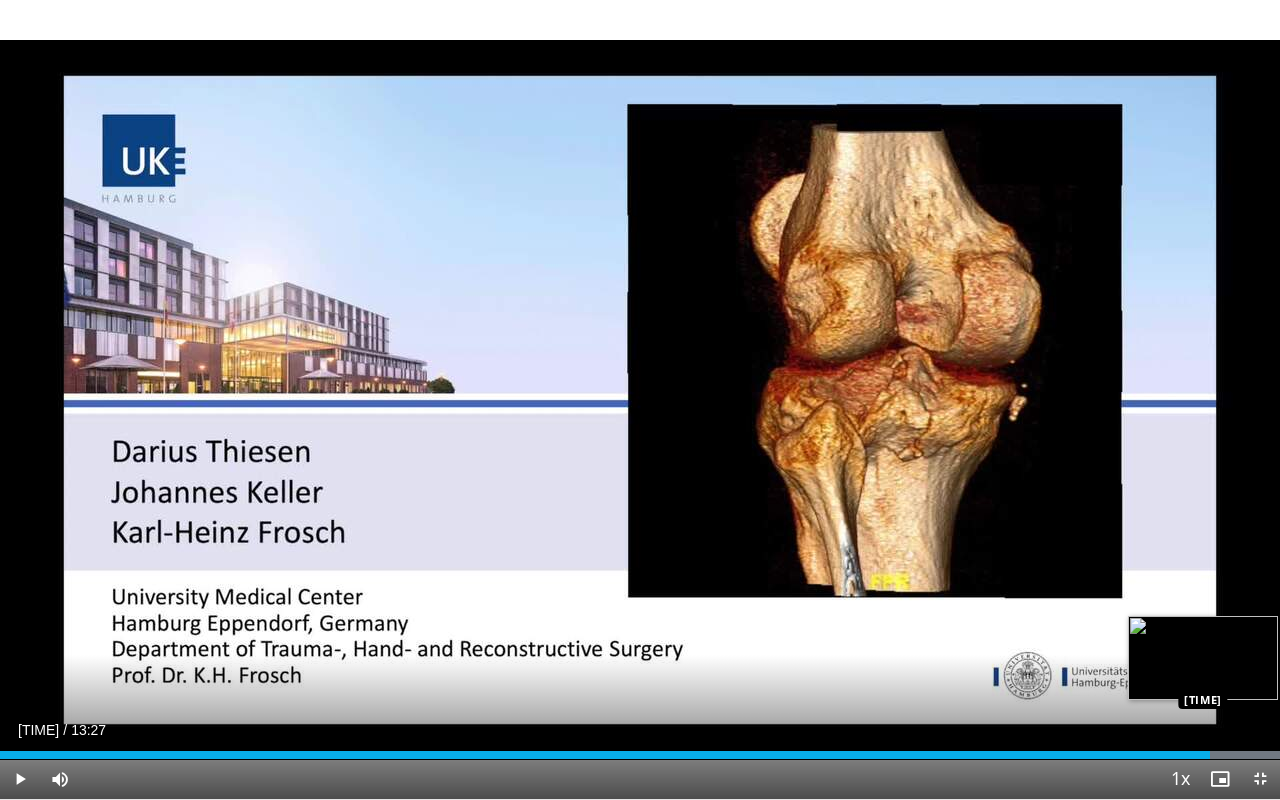 click at bounding box center (1206, 755) 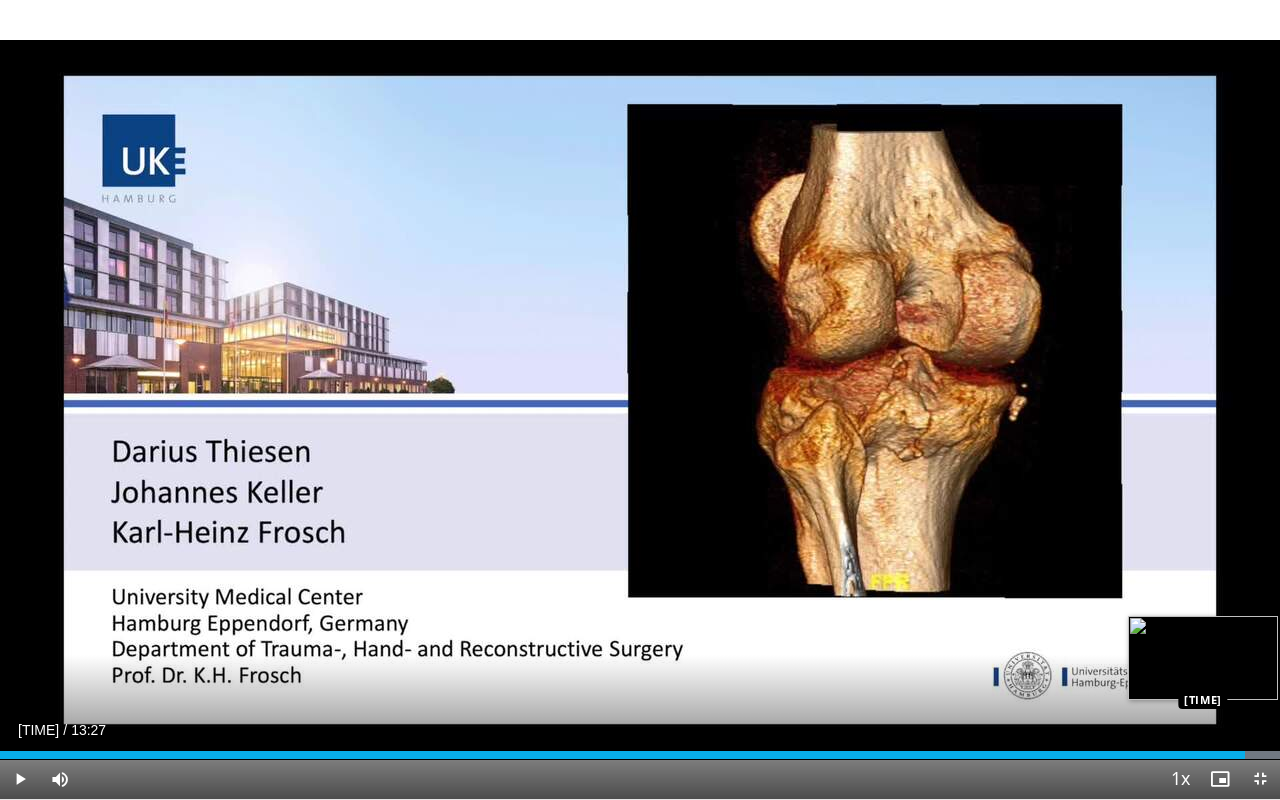 click on "Loaded :  100.00% 12:43 13:04" at bounding box center (640, 755) 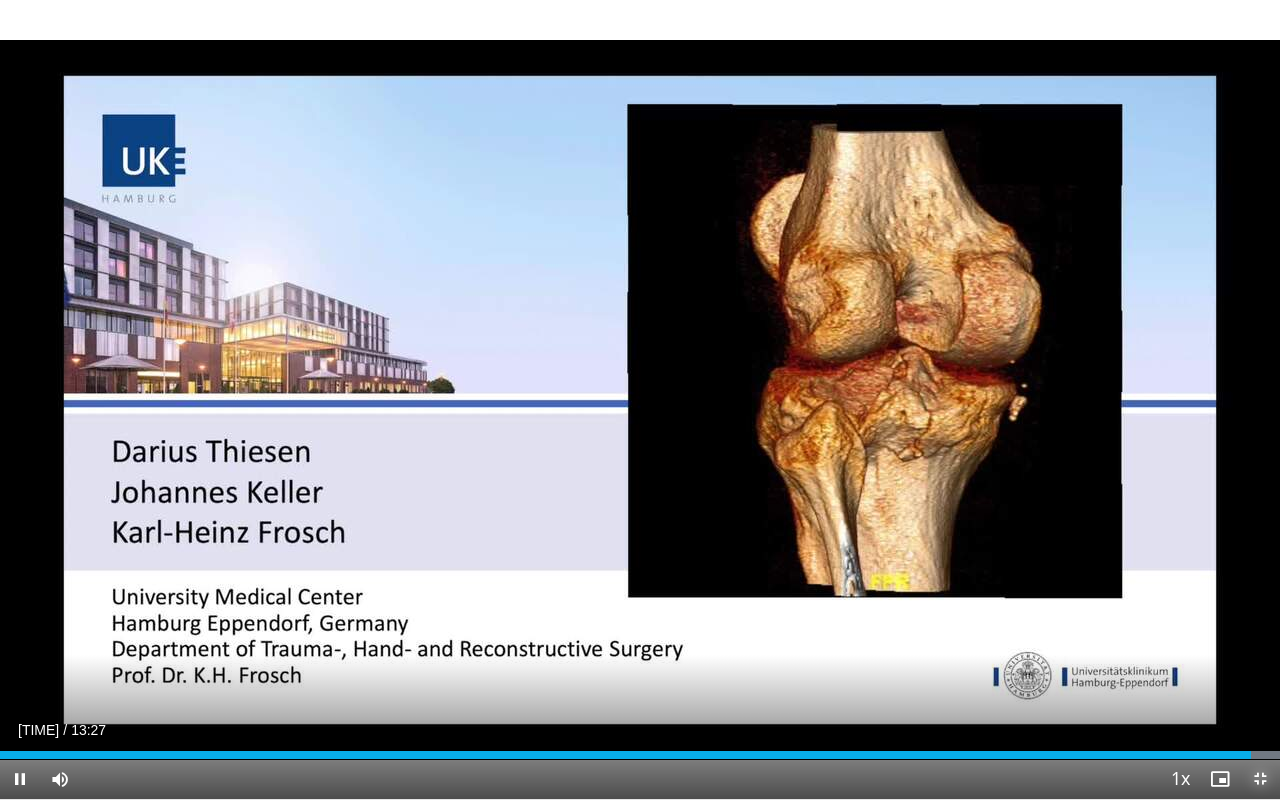 click at bounding box center [1260, 779] 